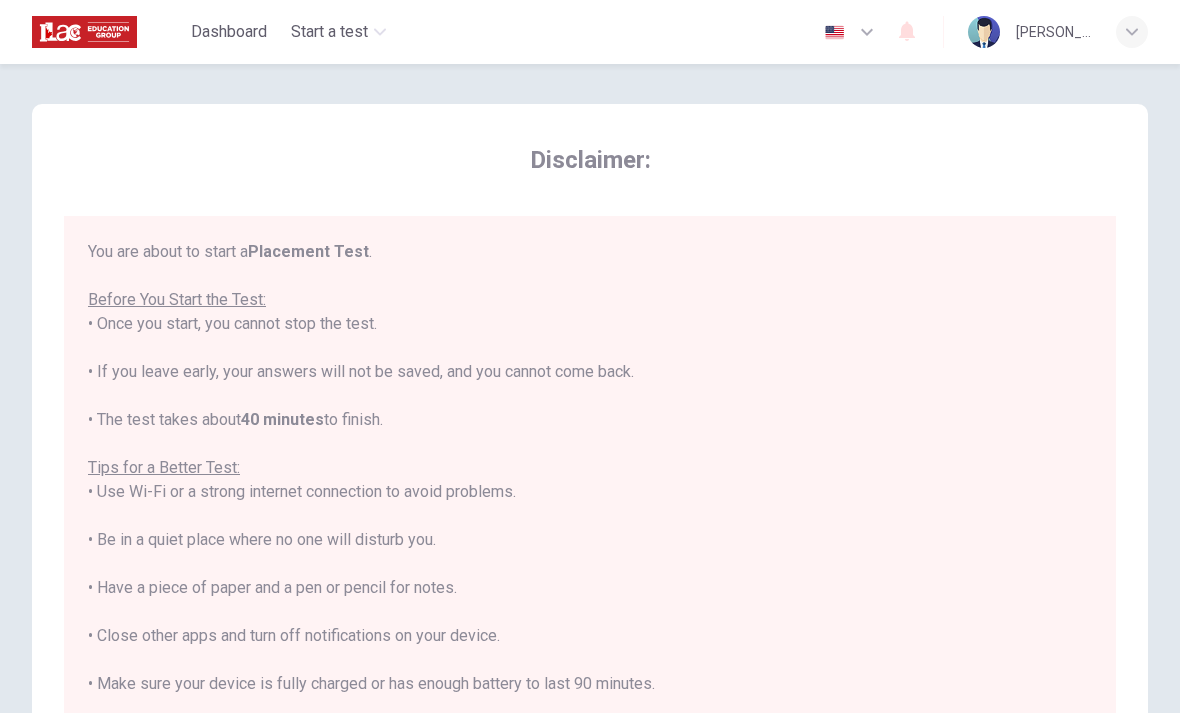 scroll, scrollTop: 0, scrollLeft: 0, axis: both 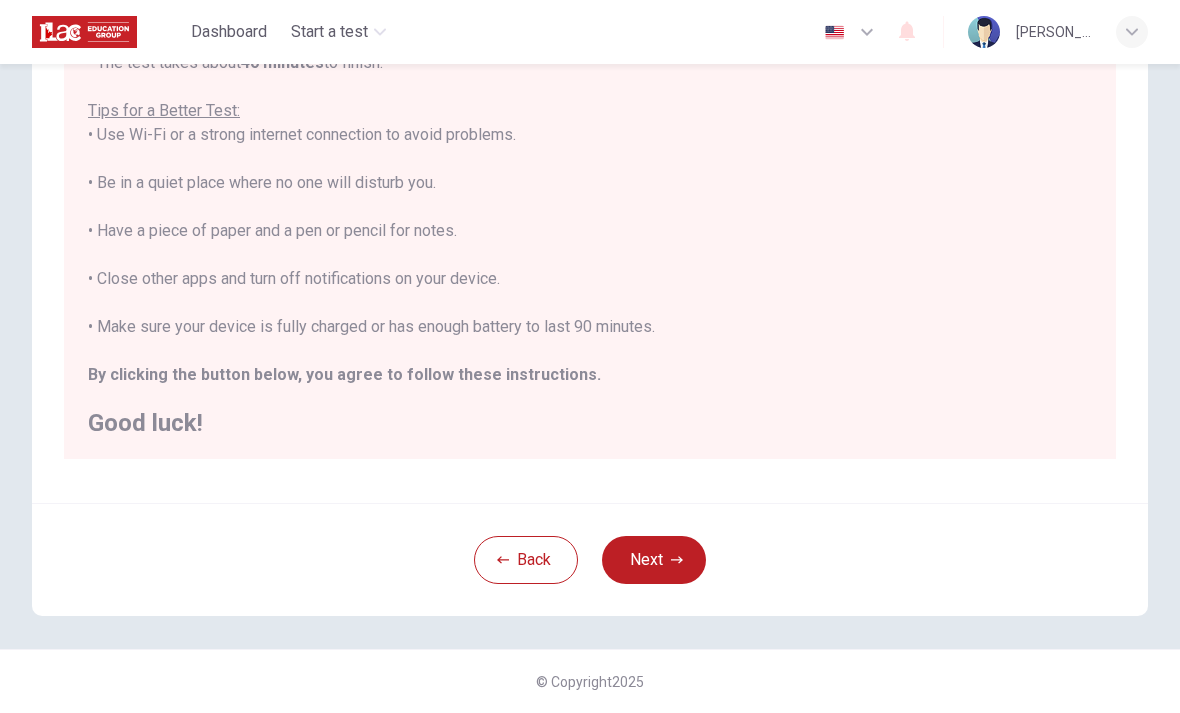 click on "Next" at bounding box center (654, 560) 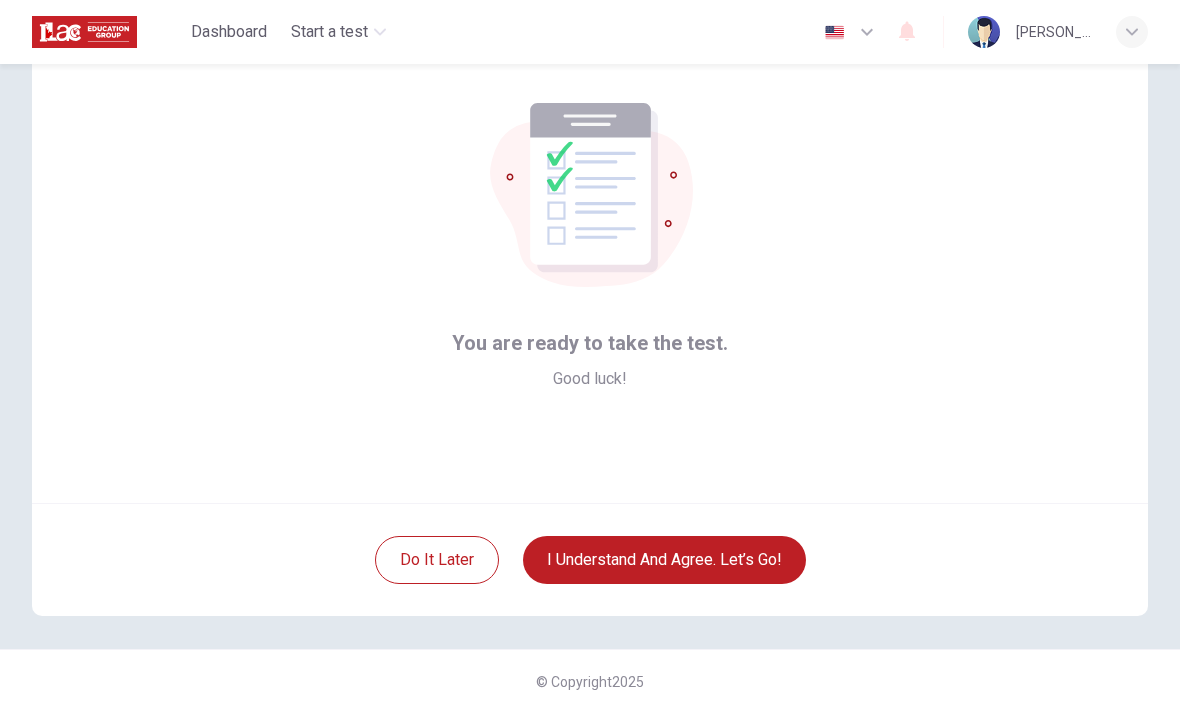 scroll, scrollTop: 81, scrollLeft: 0, axis: vertical 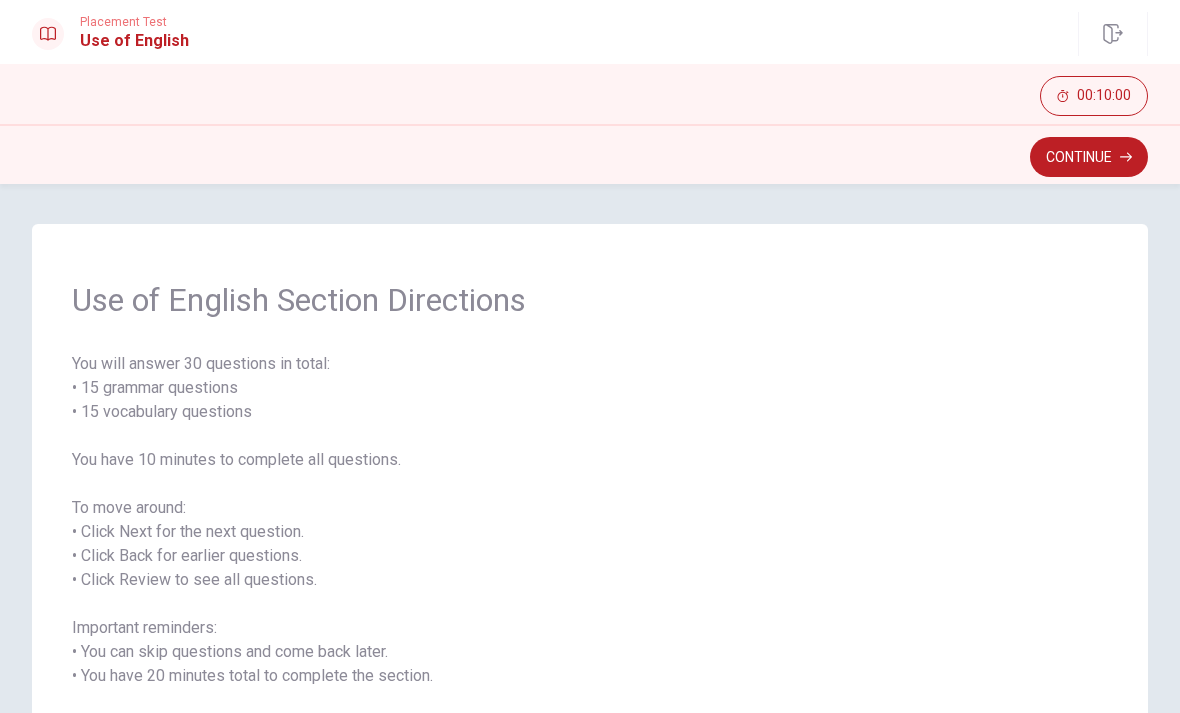 click 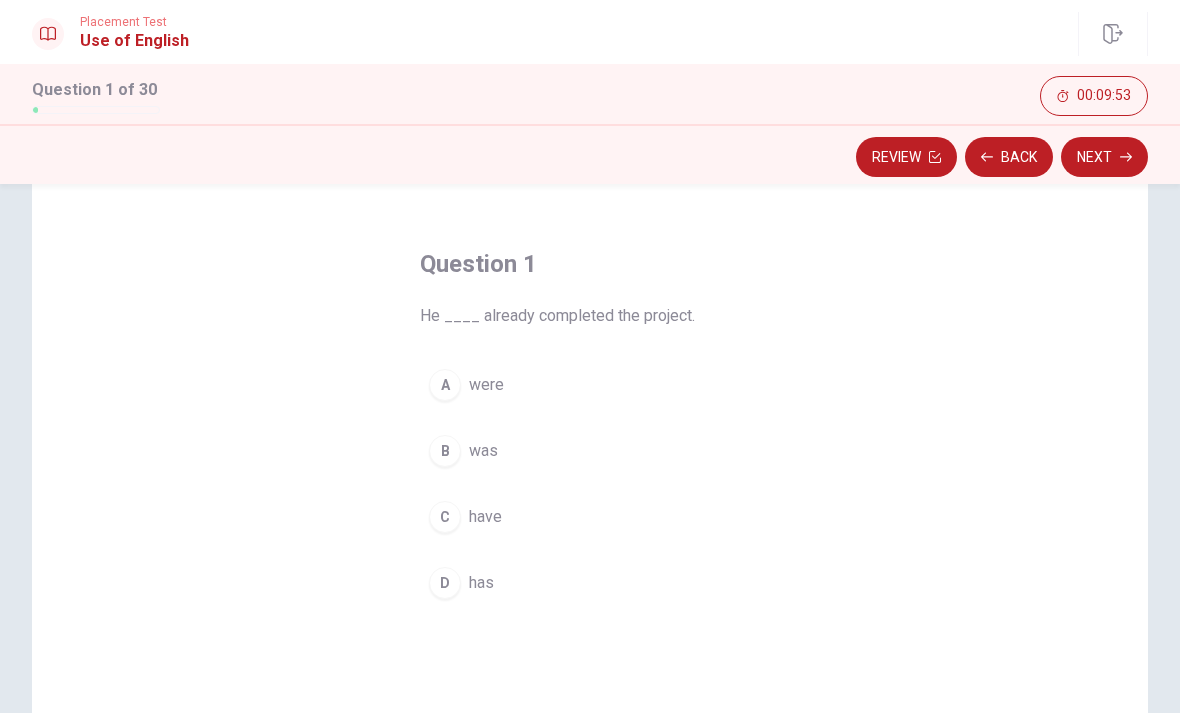 scroll, scrollTop: 12, scrollLeft: 0, axis: vertical 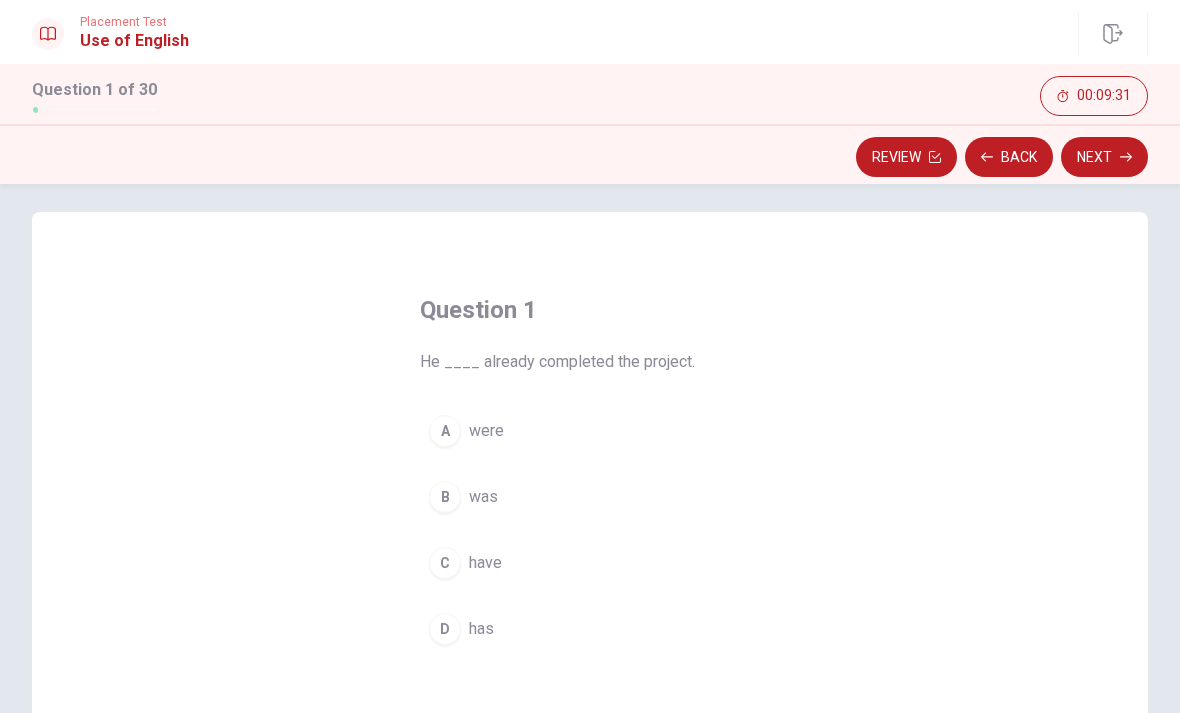 click on "B" at bounding box center [445, 497] 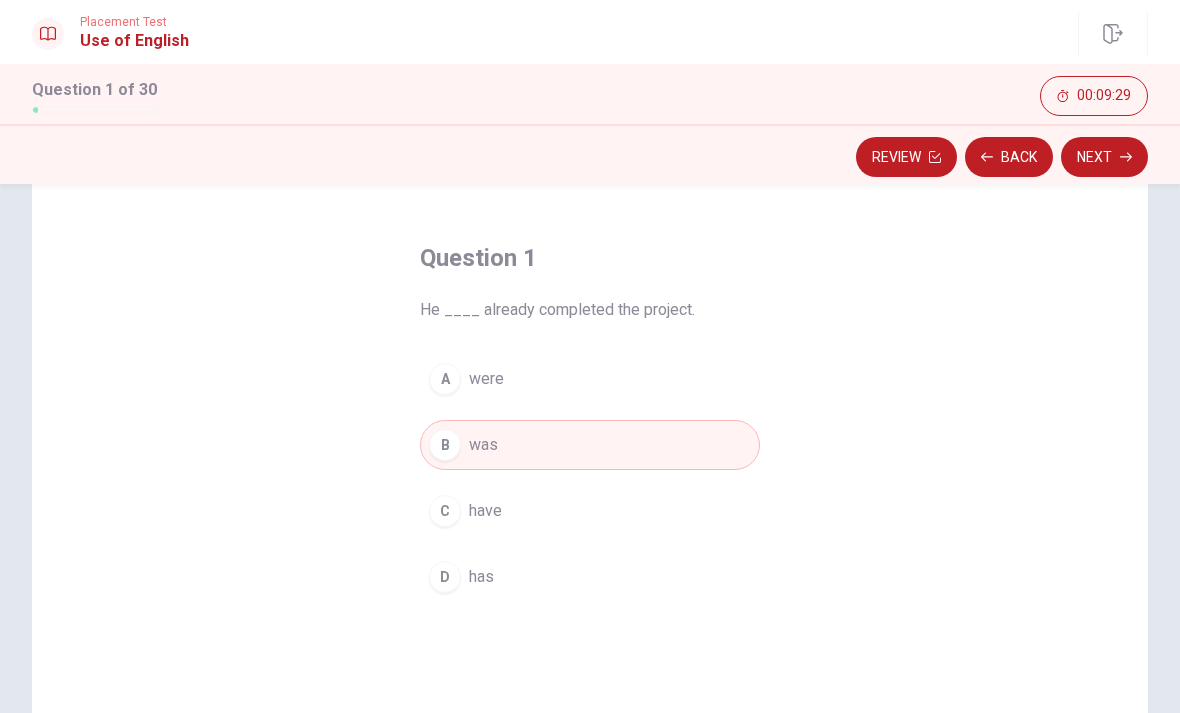 scroll, scrollTop: 38, scrollLeft: 0, axis: vertical 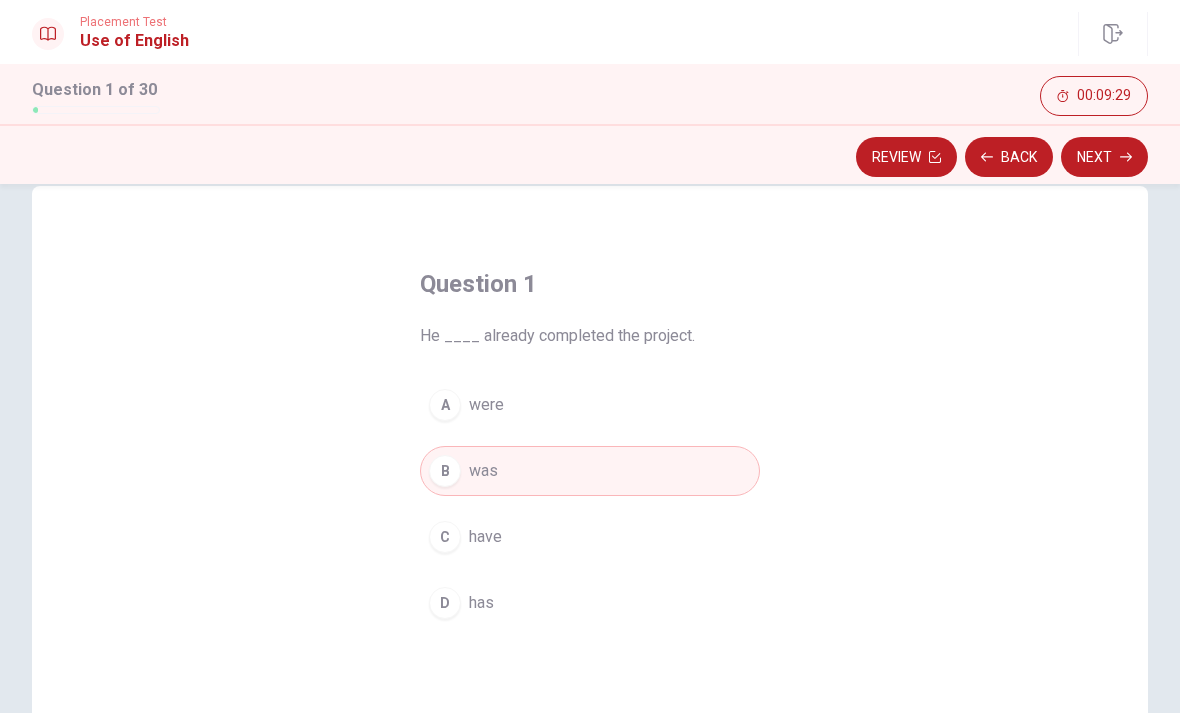 click on "Next" at bounding box center (1104, 157) 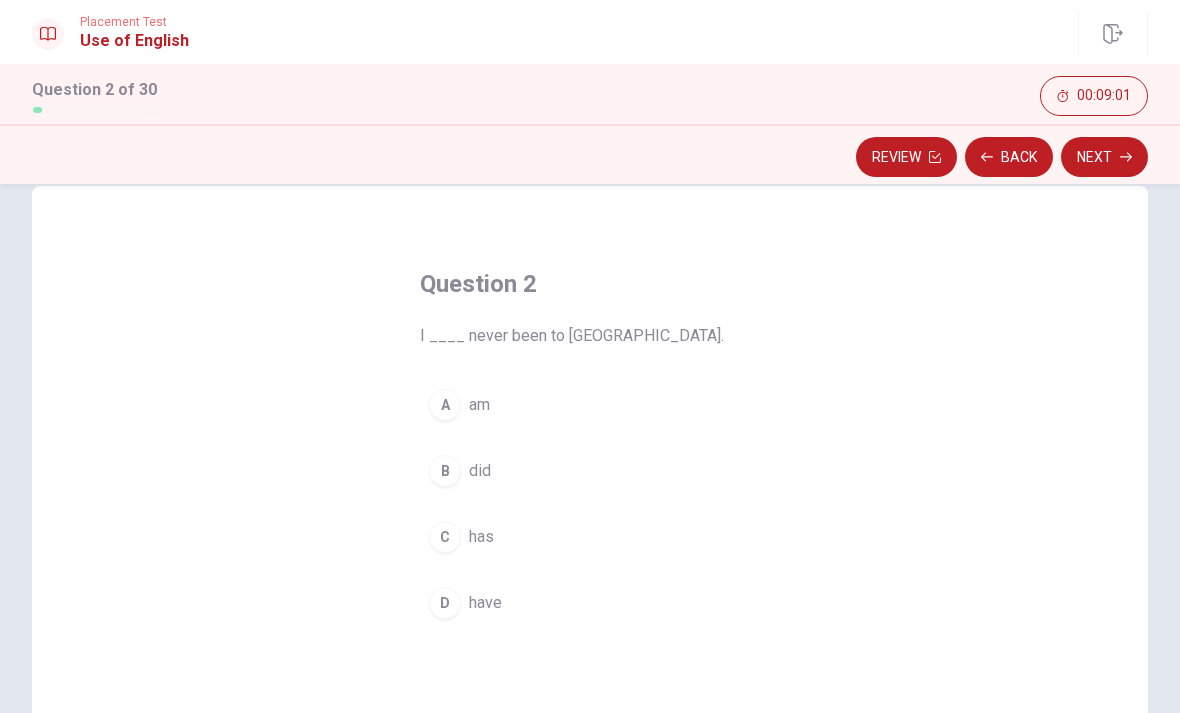 click on "B" at bounding box center (445, 471) 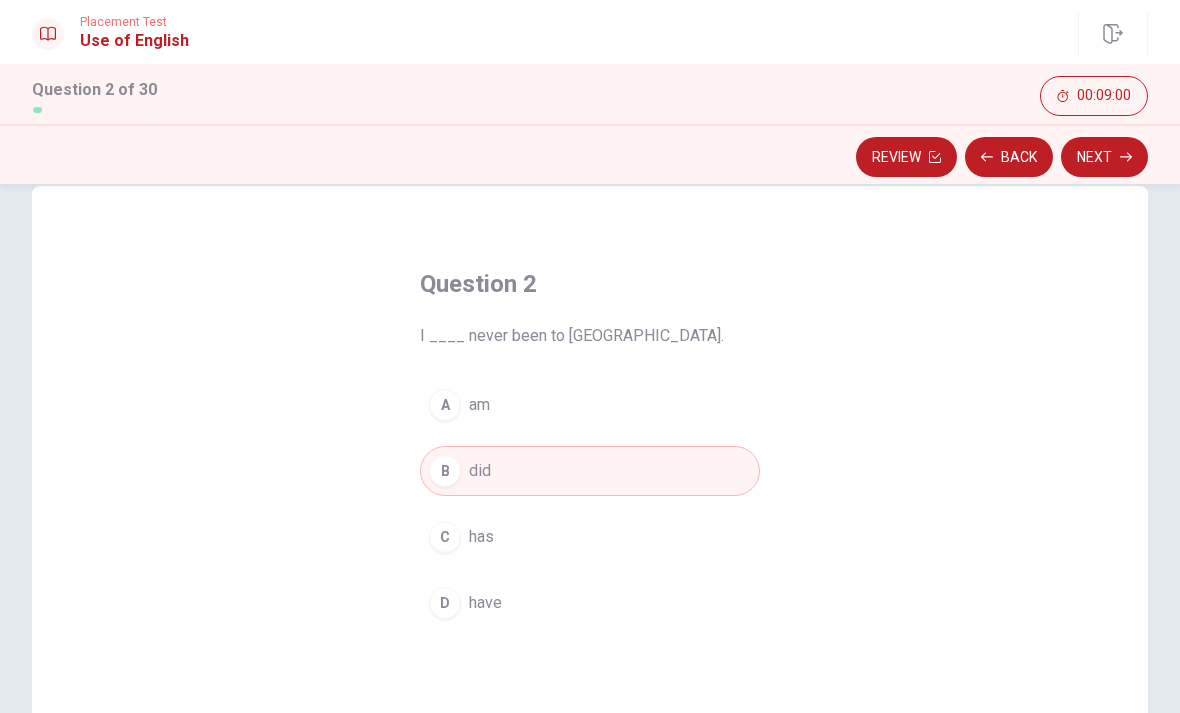 click on "Next" at bounding box center [1104, 157] 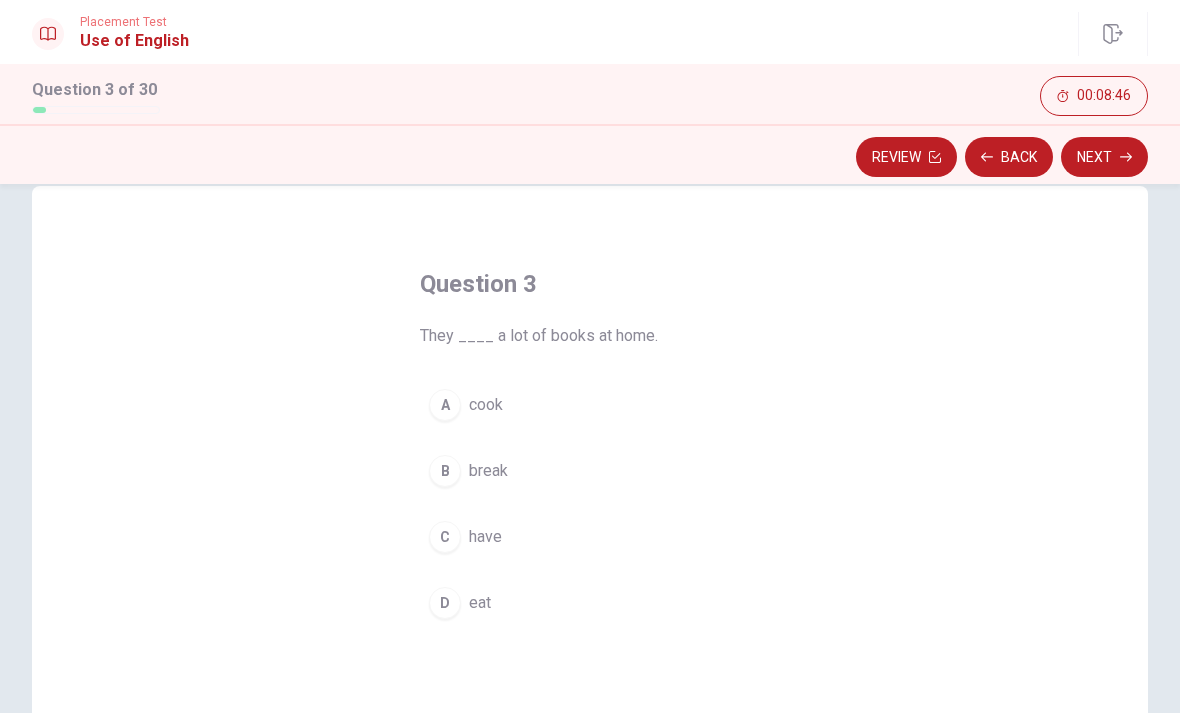 click on "C have" at bounding box center [590, 537] 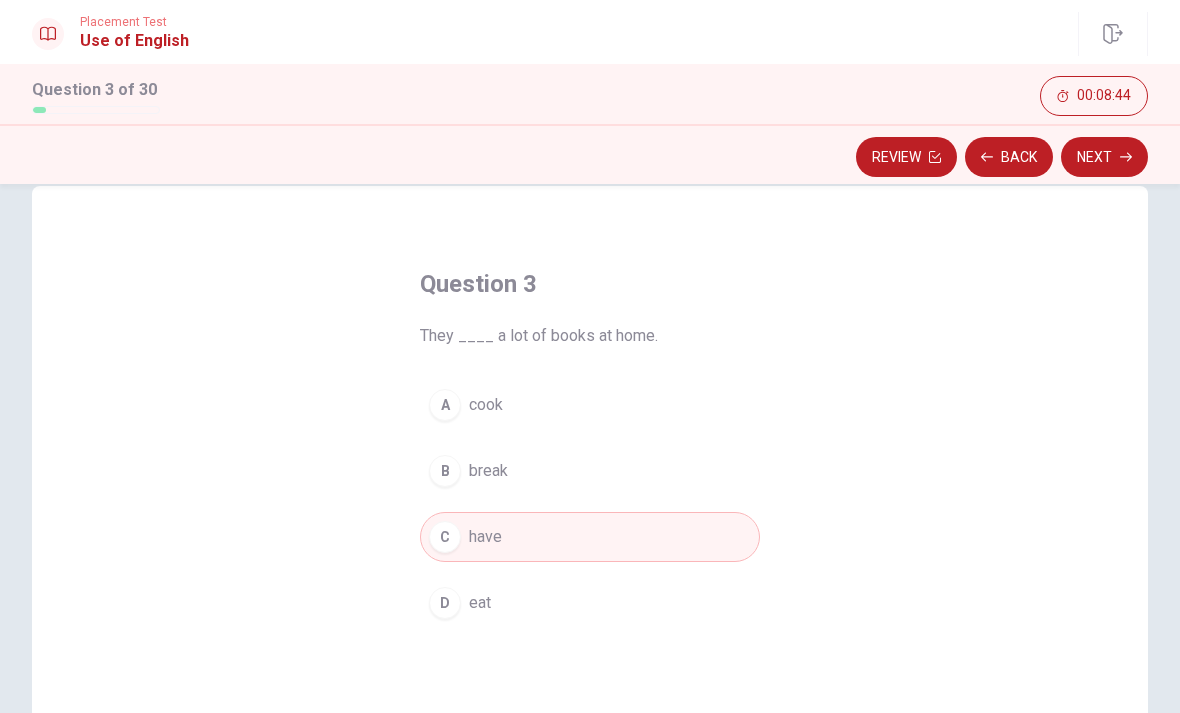 click on "Next" at bounding box center (1104, 157) 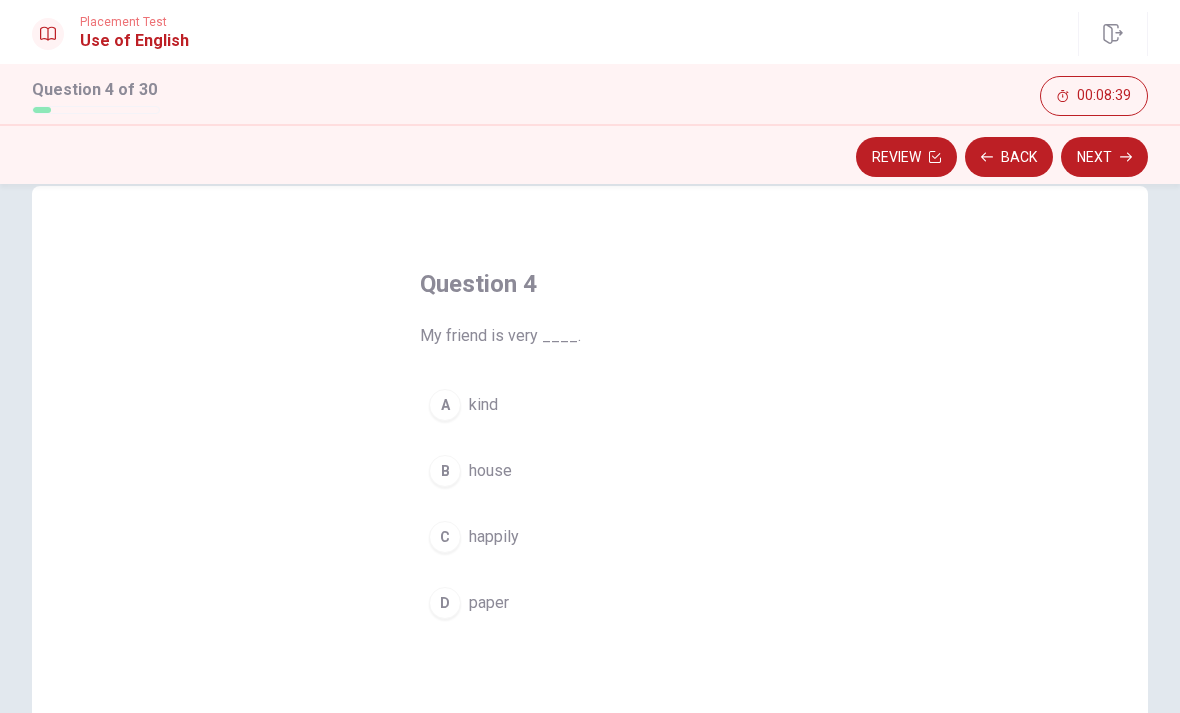 click on "A" at bounding box center [445, 405] 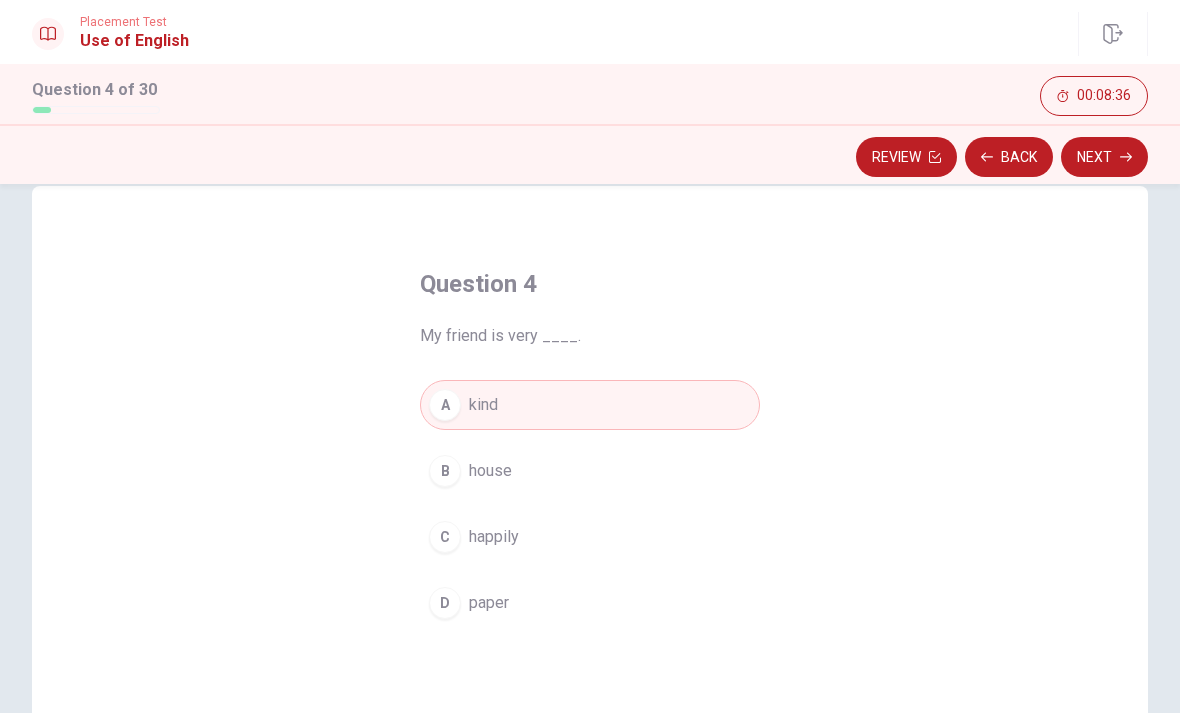 click on "Next" at bounding box center [1104, 157] 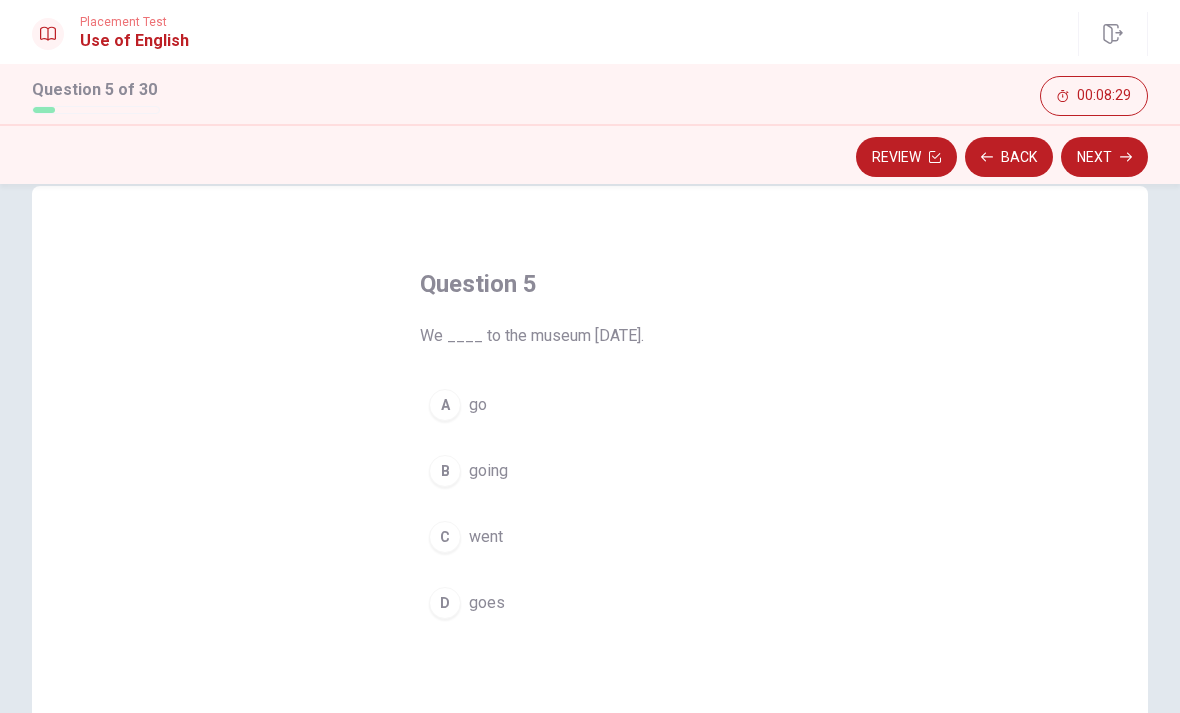 click on "C went" at bounding box center (590, 537) 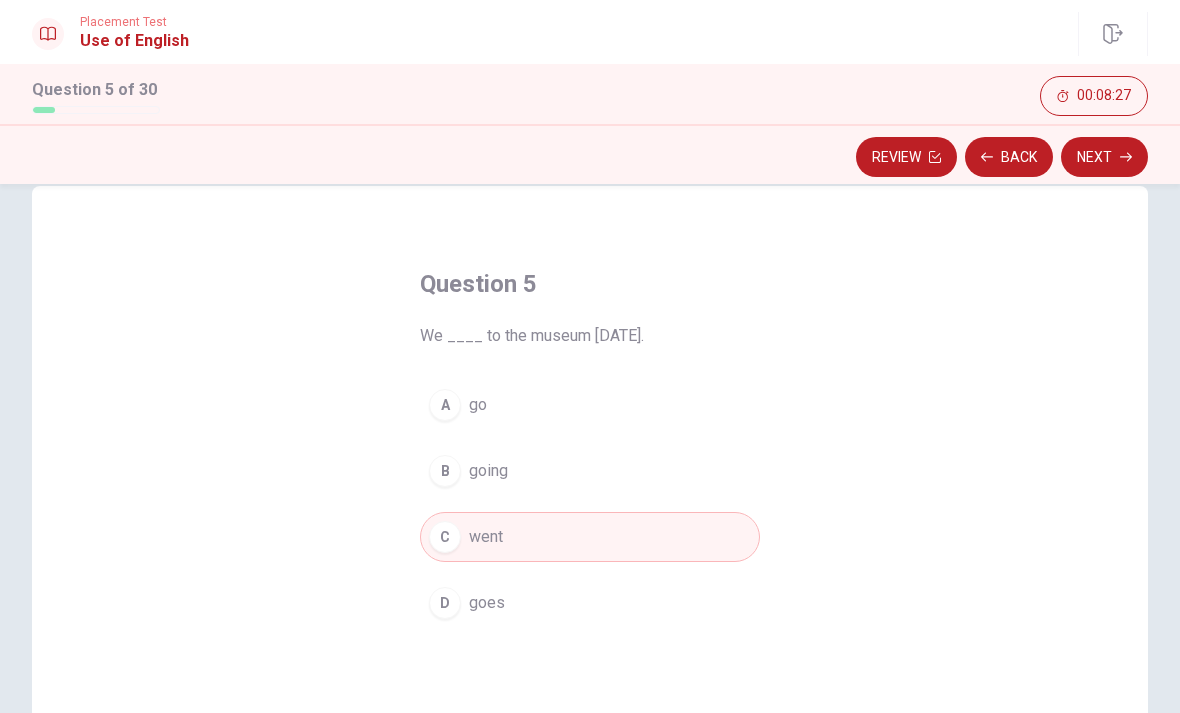 click on "Next" at bounding box center [1104, 157] 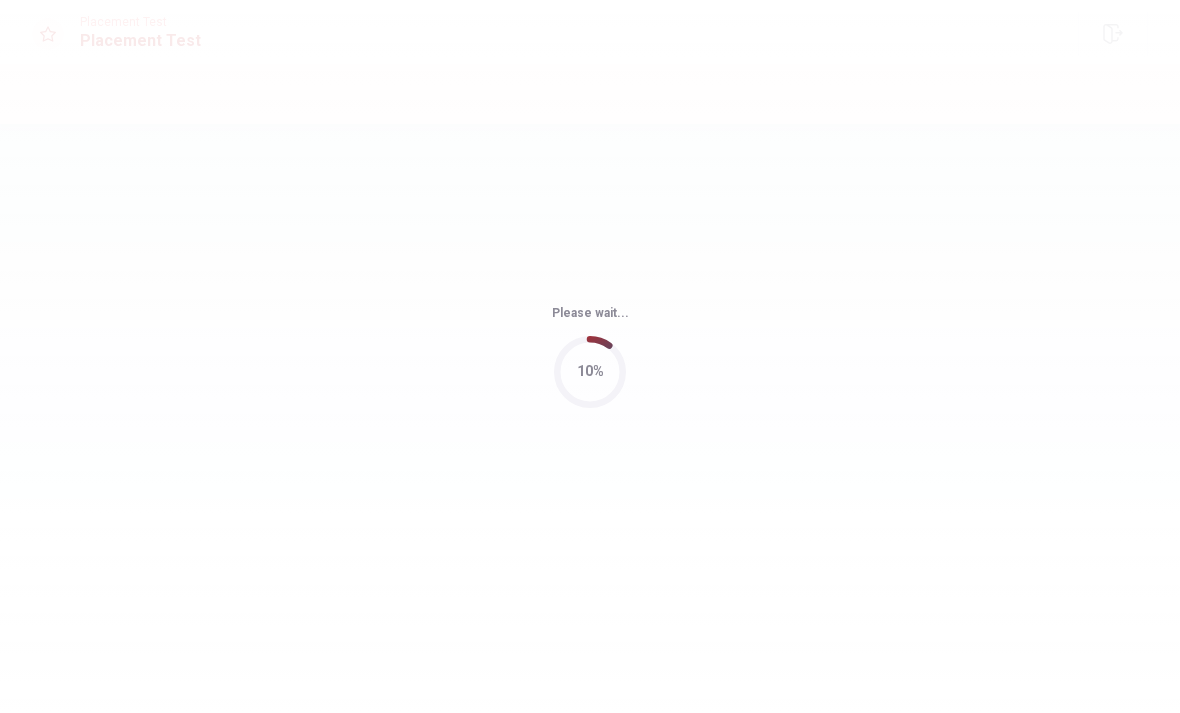 scroll, scrollTop: 0, scrollLeft: 0, axis: both 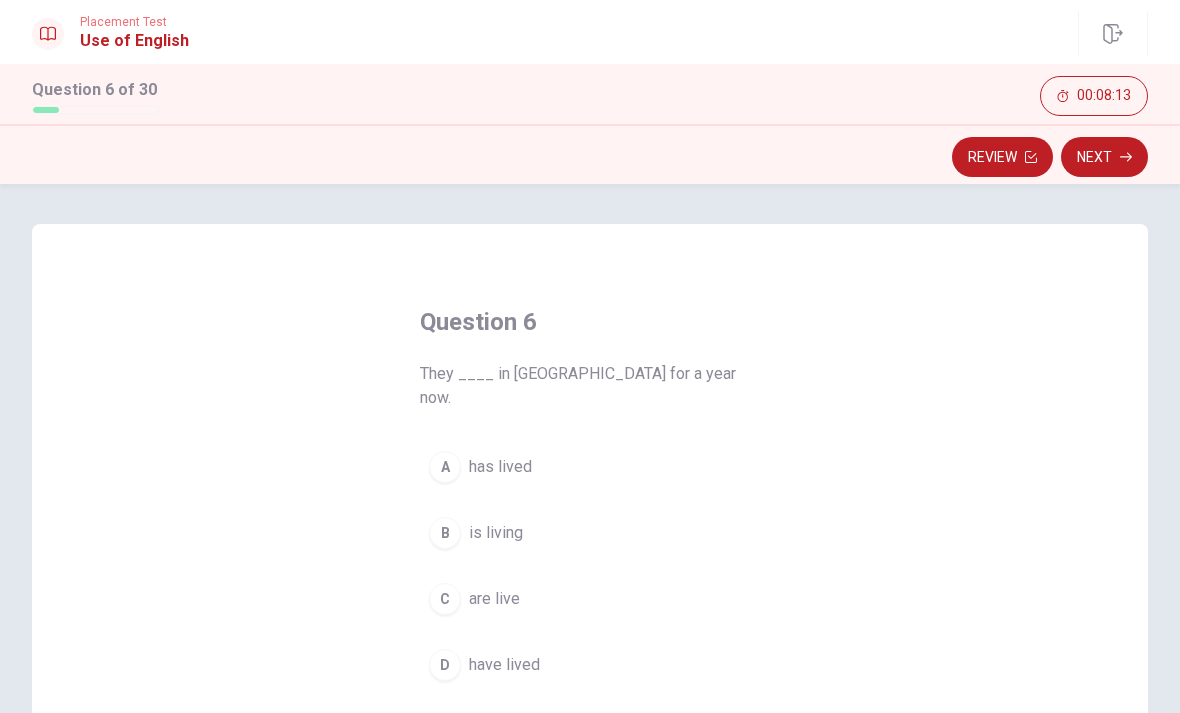 click on "C" at bounding box center (445, 599) 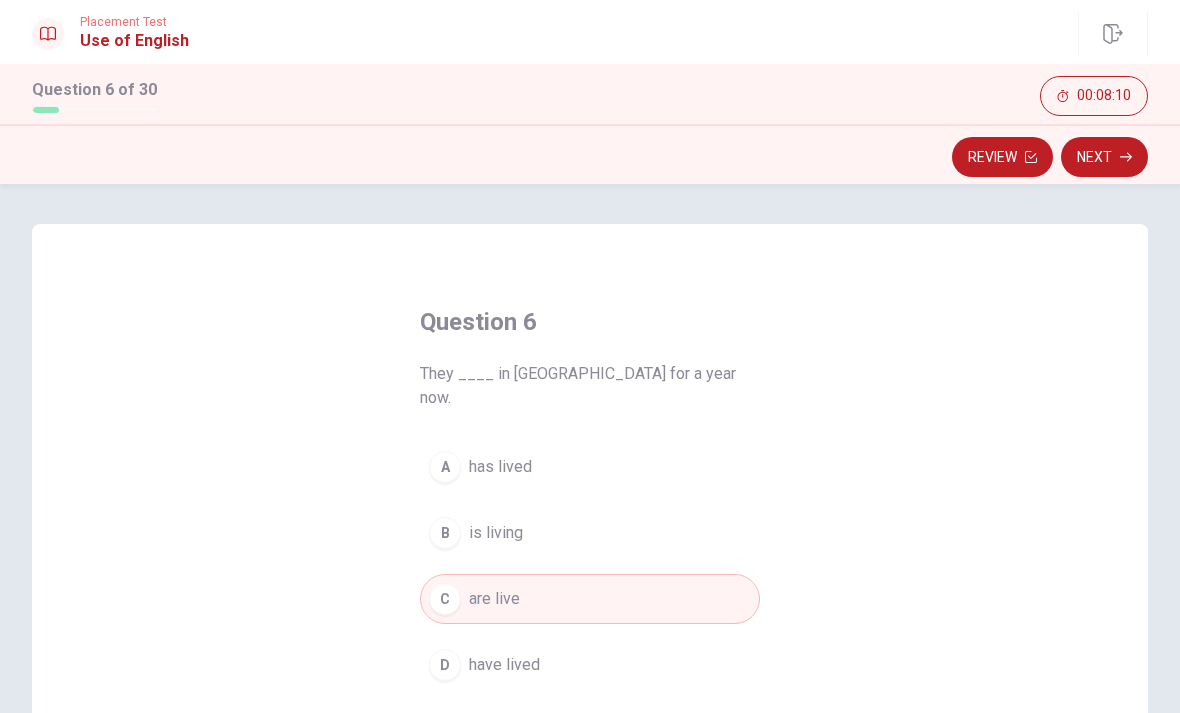 click on "Next" at bounding box center (1104, 157) 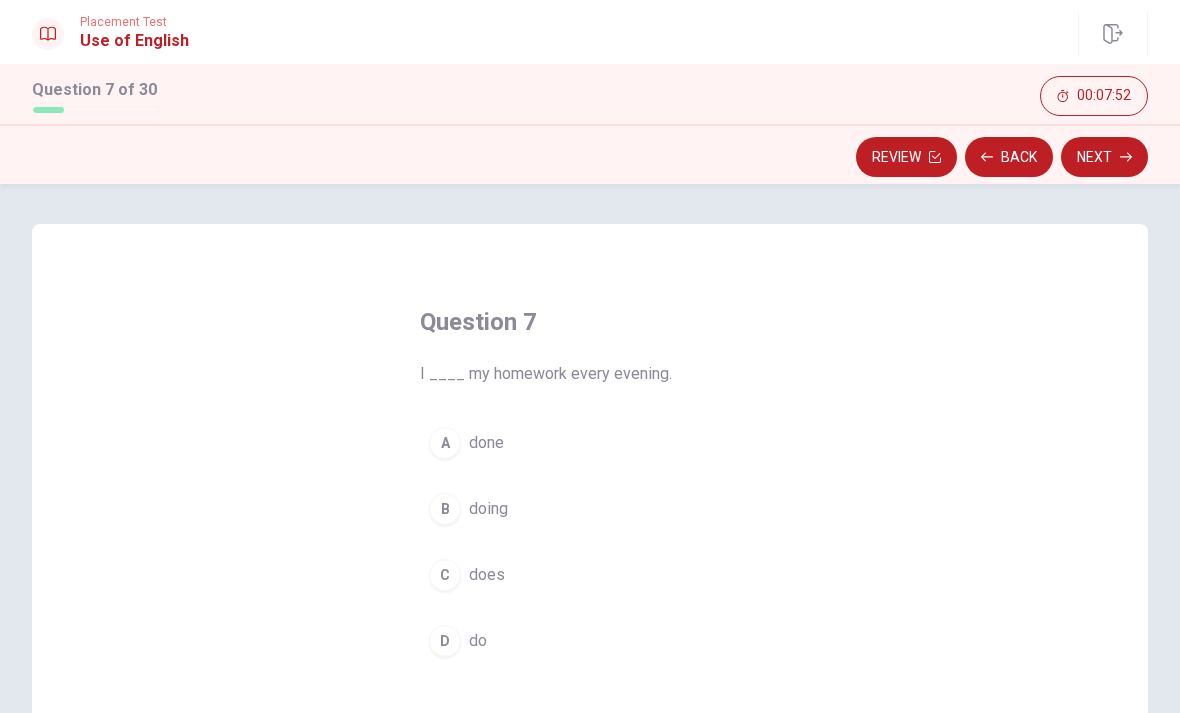 click on "D" at bounding box center (445, 641) 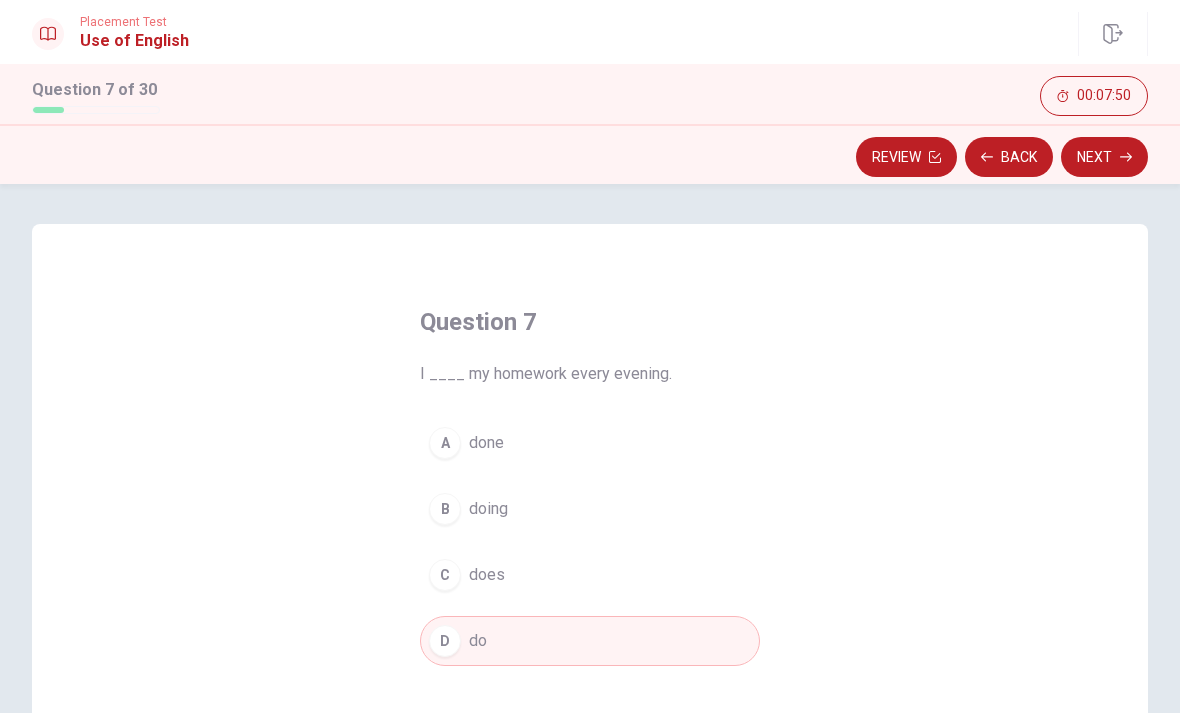 click on "Next" at bounding box center (1104, 157) 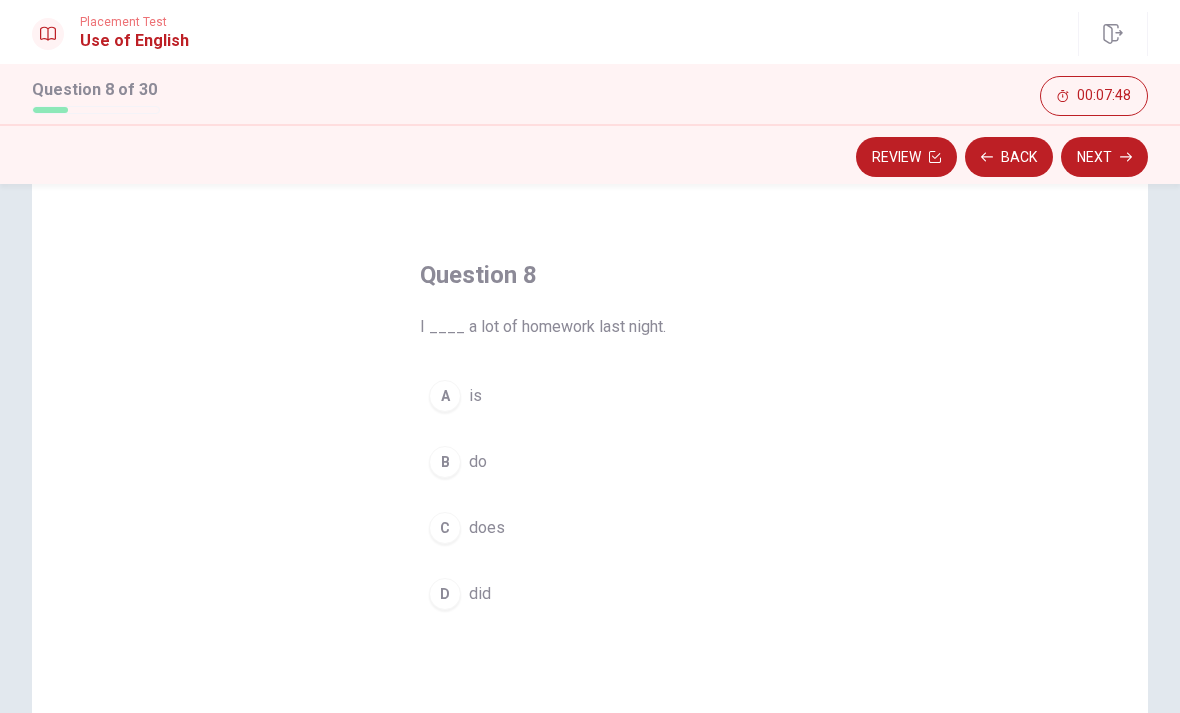 scroll, scrollTop: 65, scrollLeft: 0, axis: vertical 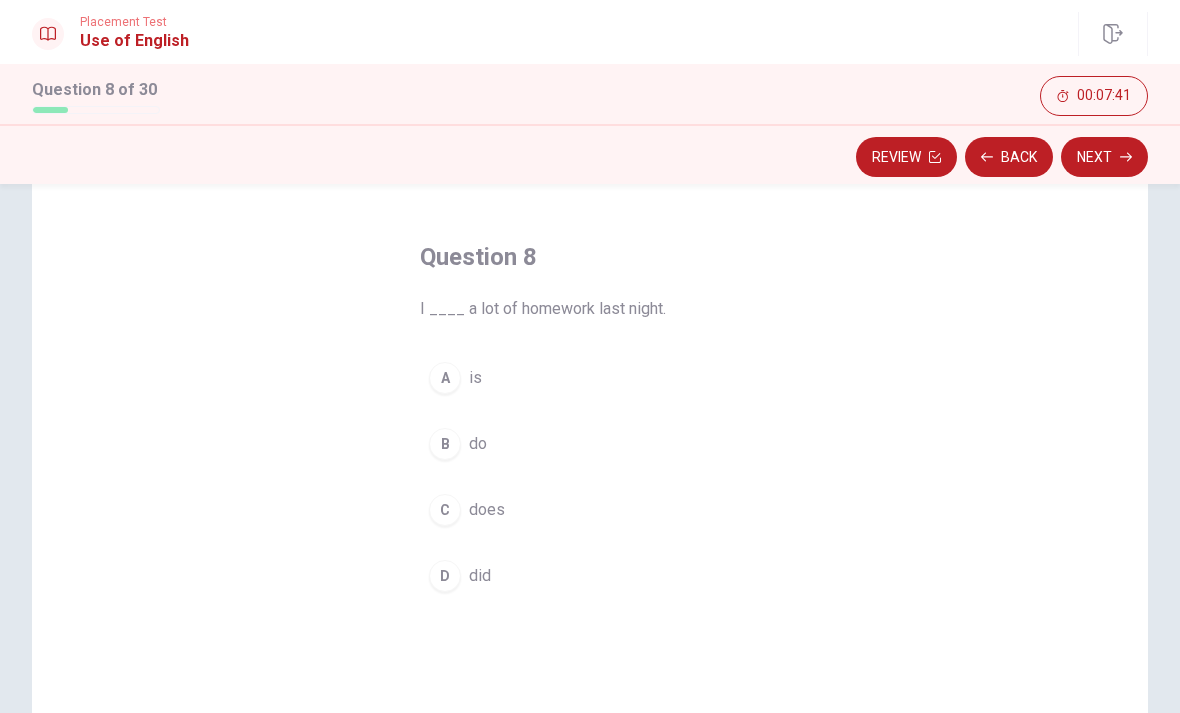 click on "D" at bounding box center (445, 576) 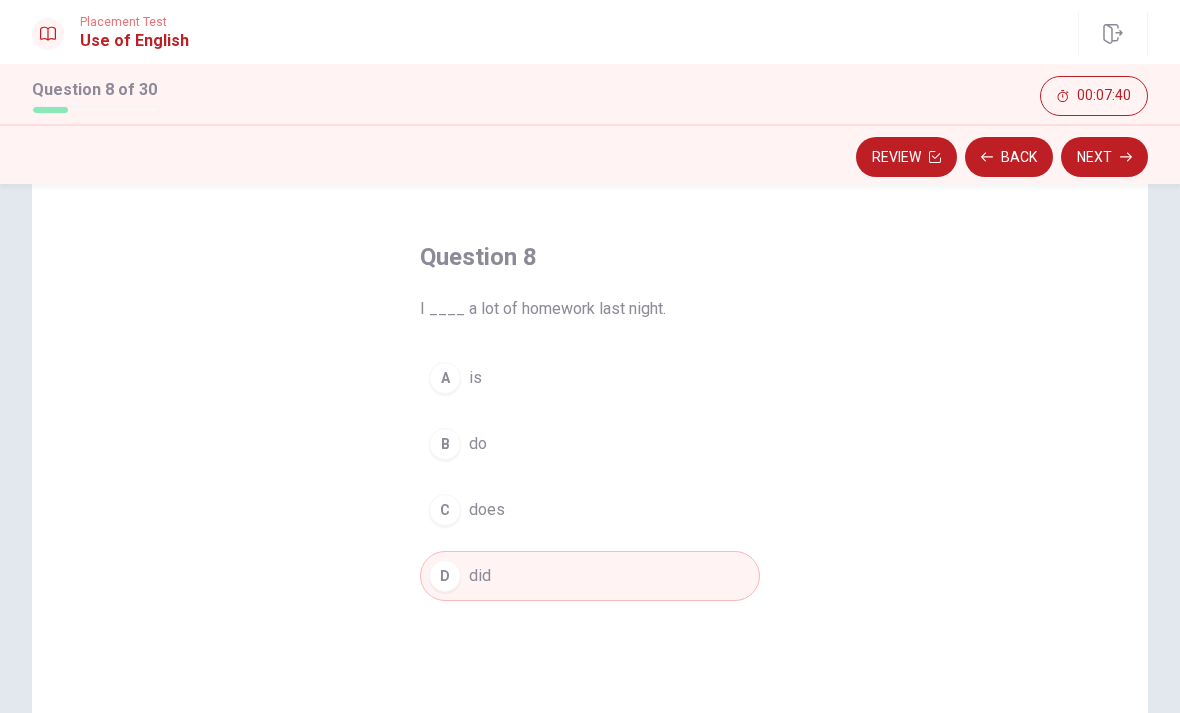 click 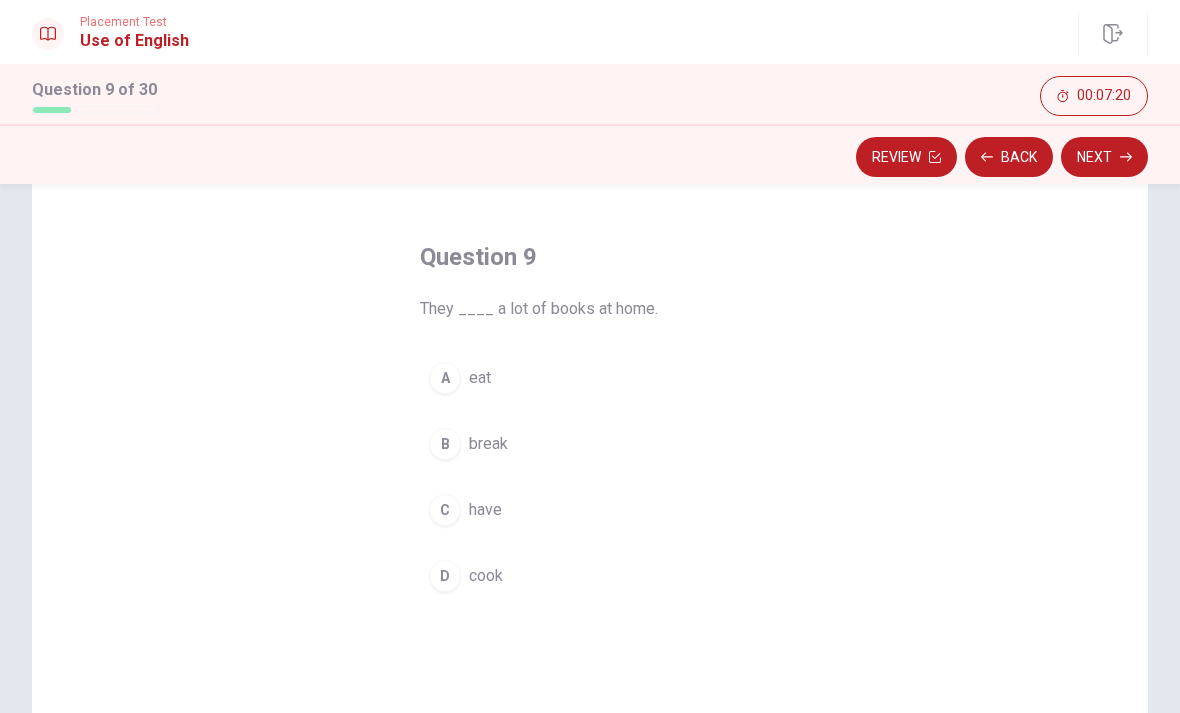 click on "C have" at bounding box center (590, 510) 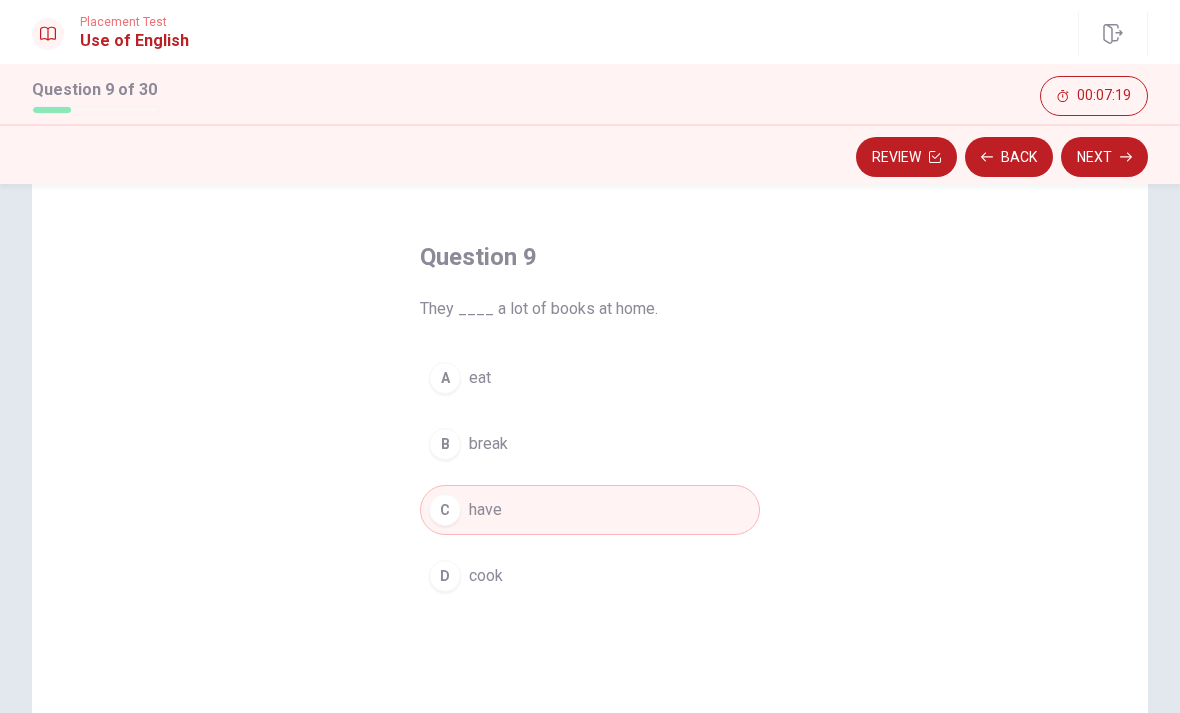 click on "Next" at bounding box center (1104, 157) 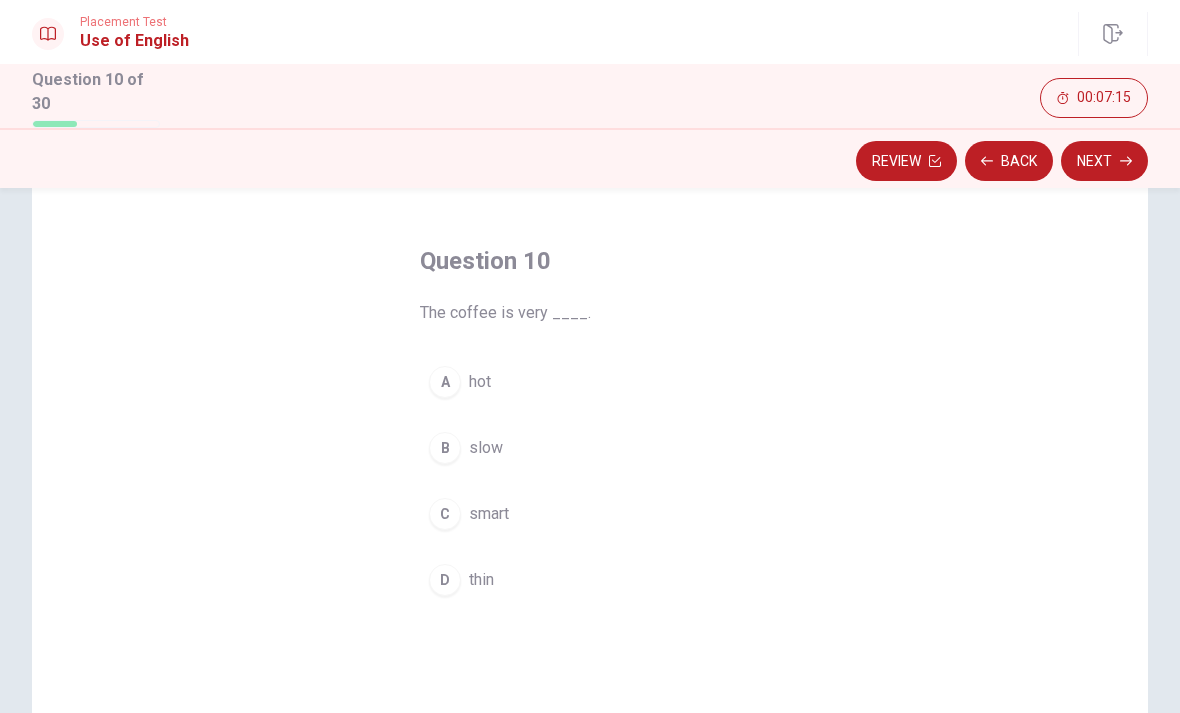 click on "A" at bounding box center (445, 382) 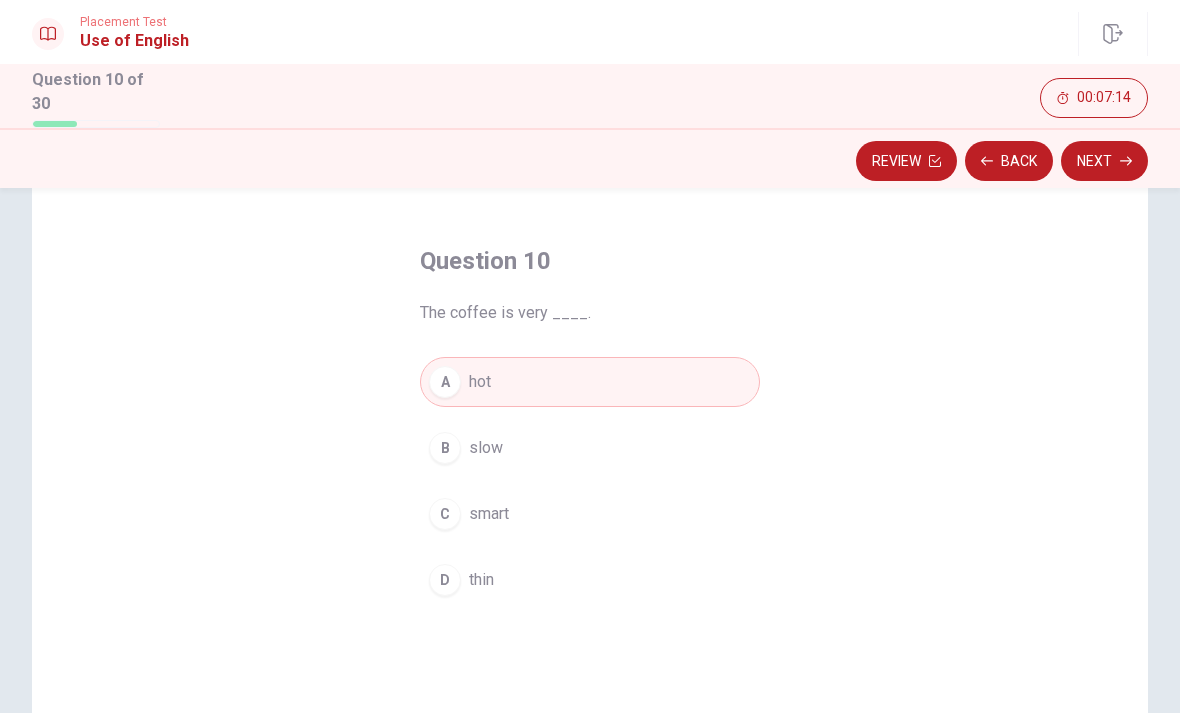 click on "Next" at bounding box center (1104, 161) 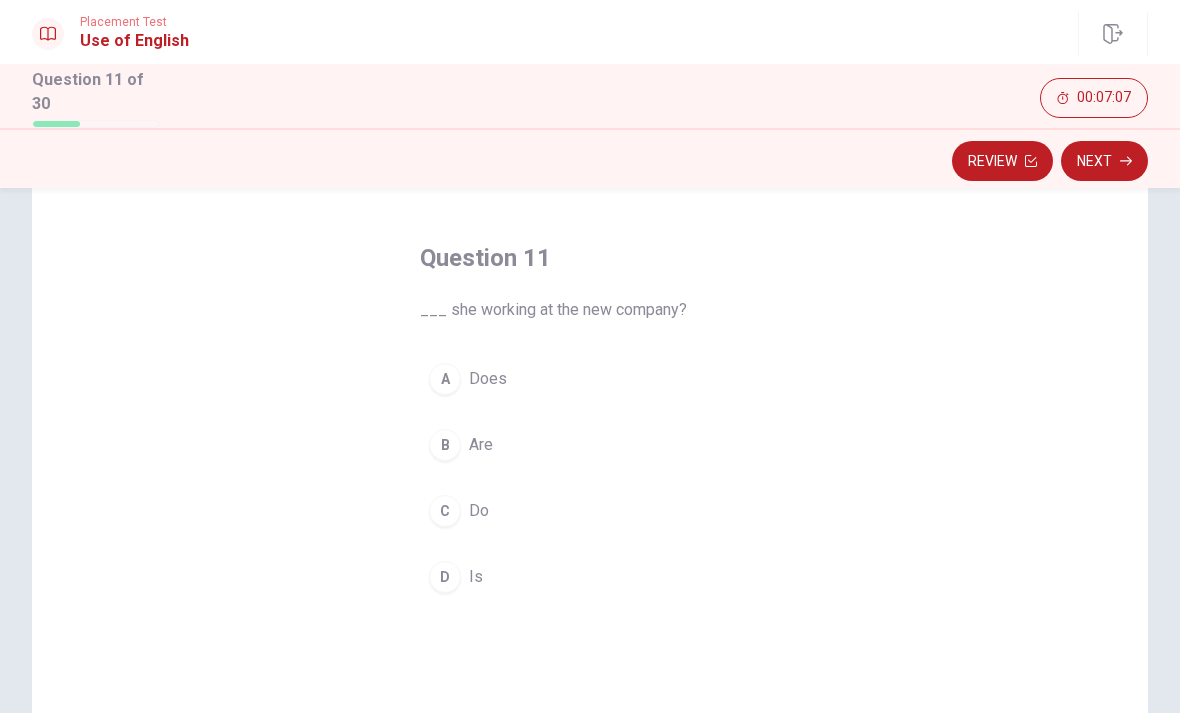 scroll, scrollTop: 75, scrollLeft: 0, axis: vertical 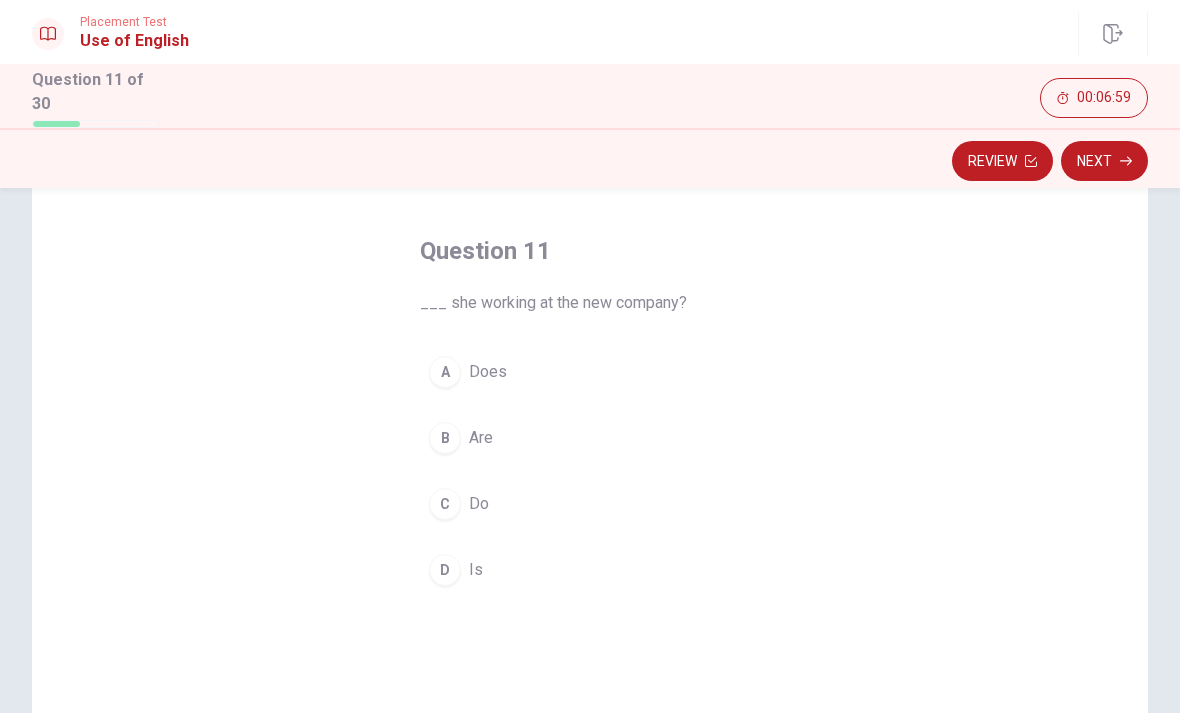 click on "D" at bounding box center [445, 570] 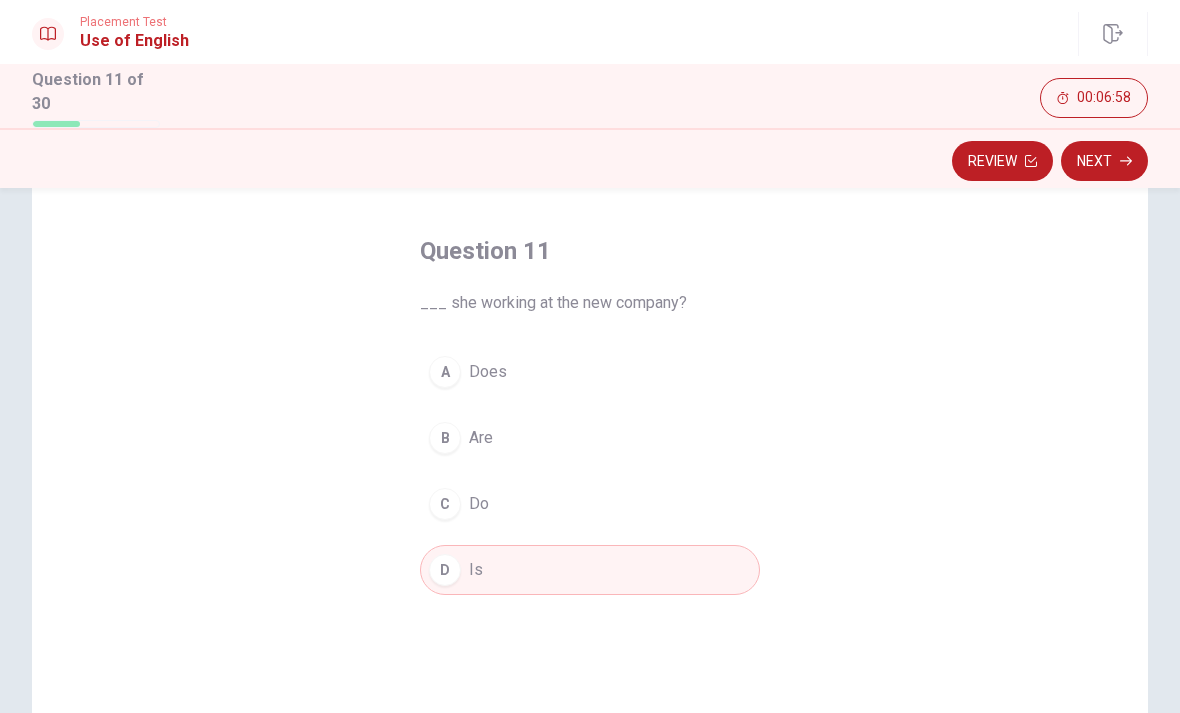 click on "Question 11 ___ she working at the new company? A Does B Are C Do D Is" at bounding box center [590, 500] 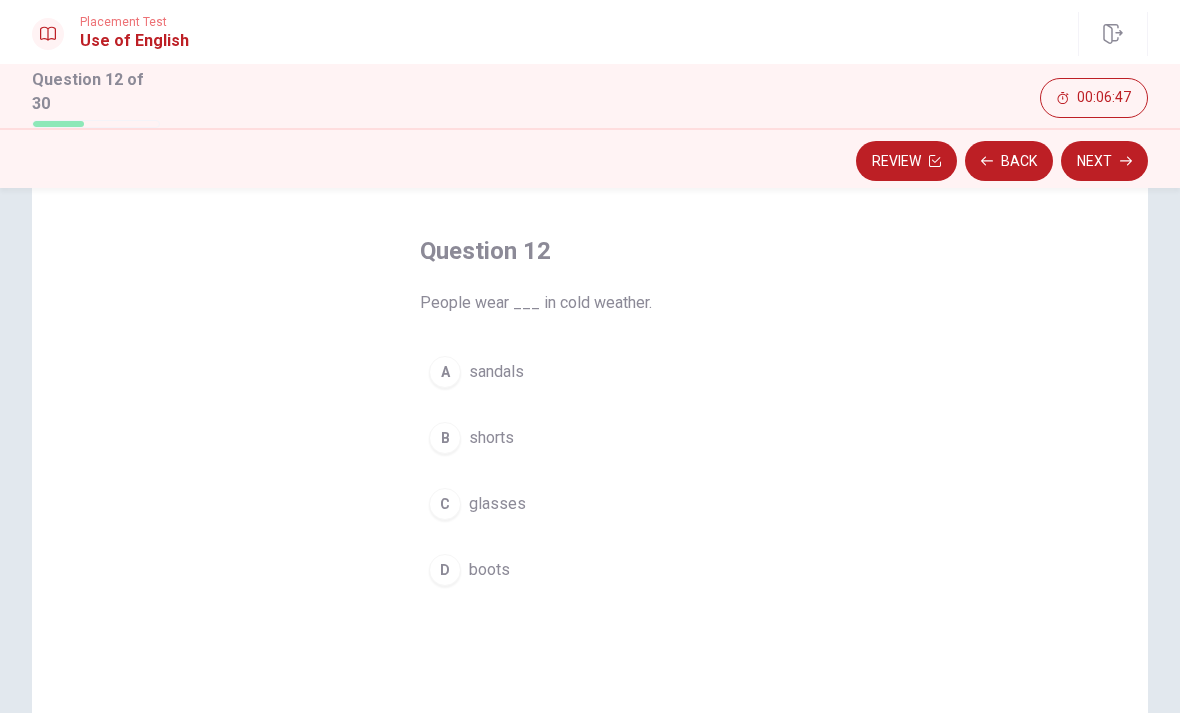 click on "Question 12 People wear ___ in cold weather. A sandals B shorts C glasses D boots" at bounding box center (590, 415) 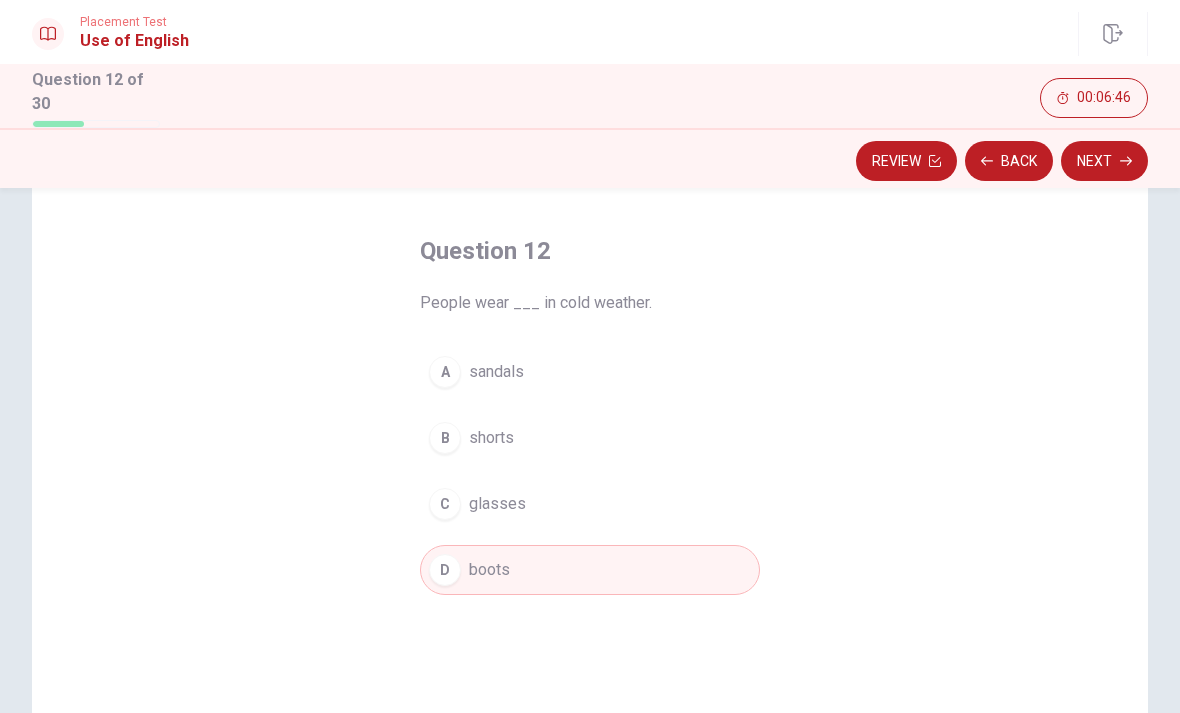 click on "Next" at bounding box center (1104, 161) 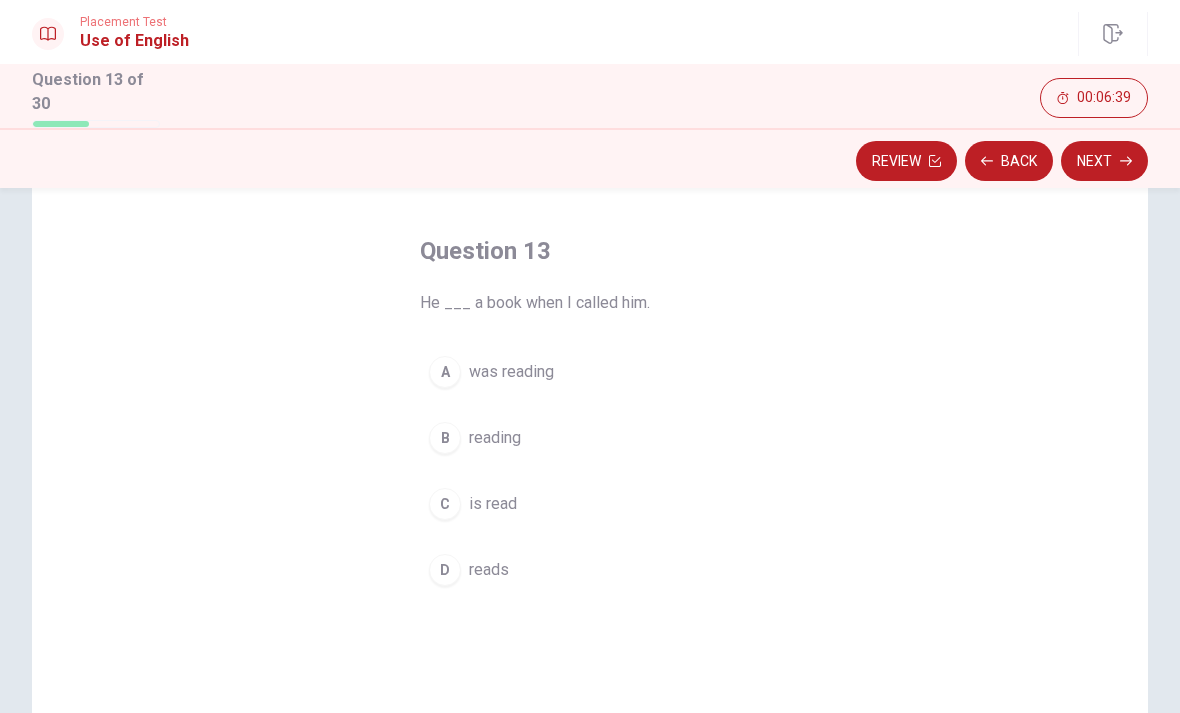 click on "A was reading" at bounding box center (590, 372) 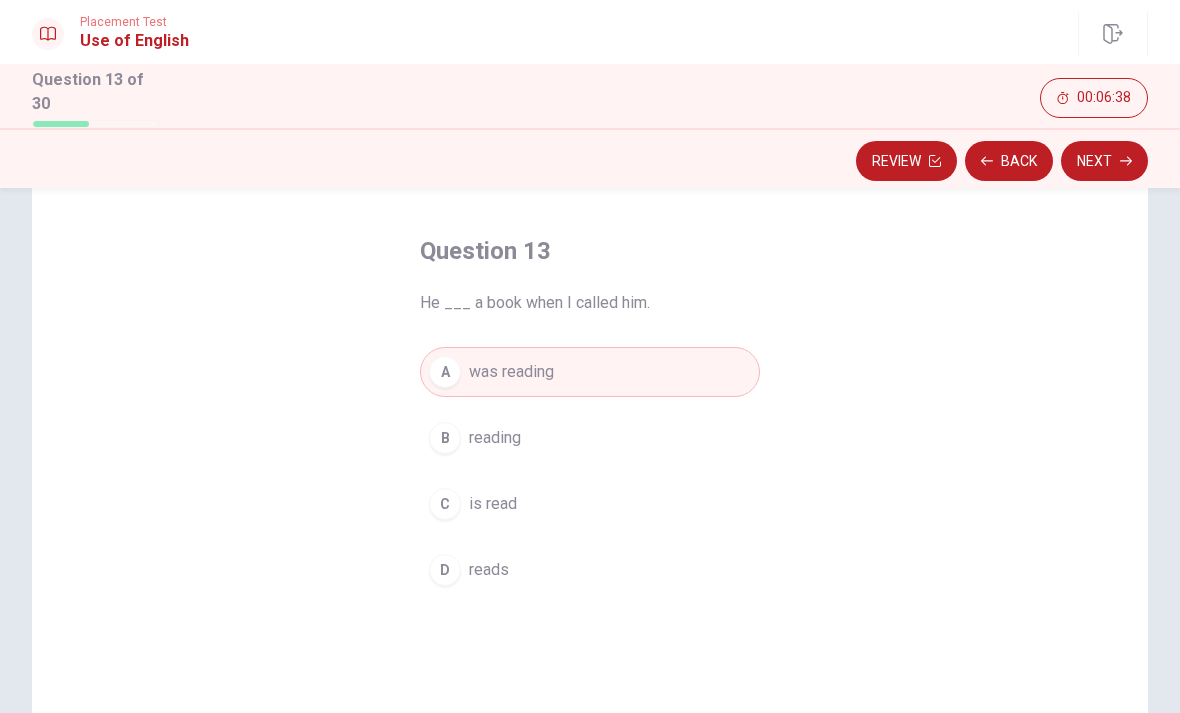 click on "Next" at bounding box center [1104, 161] 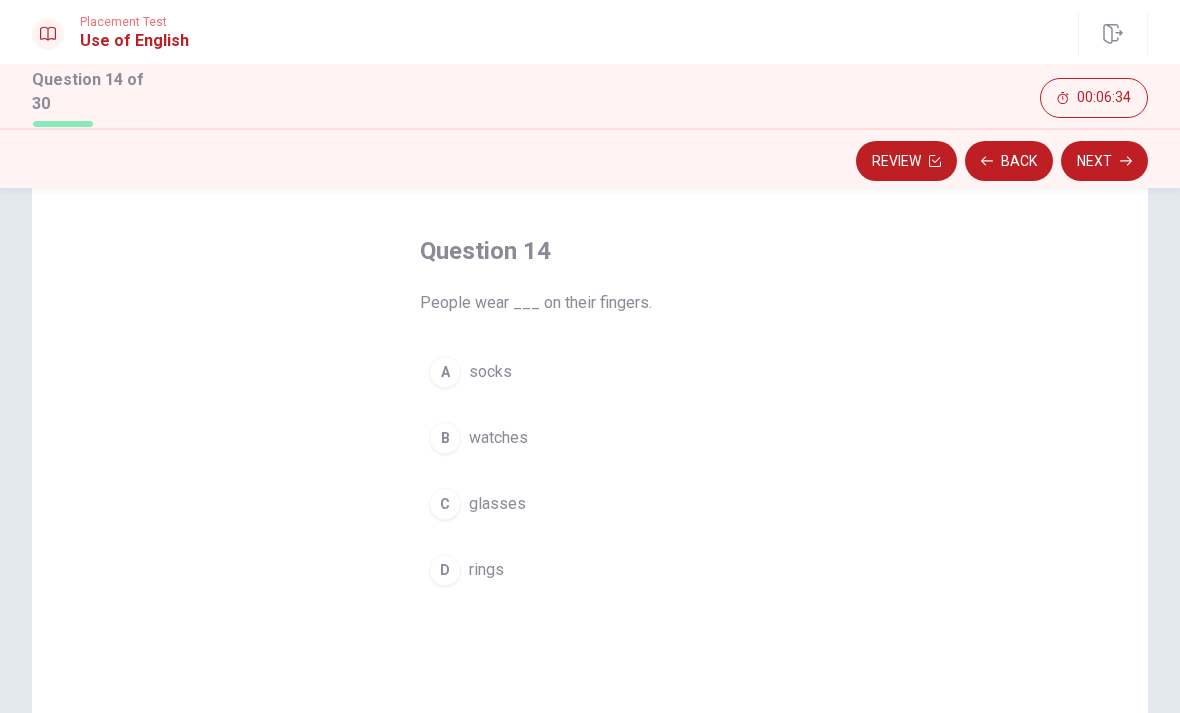 click on "A socks
B watches C glasses
D rings" at bounding box center (590, 471) 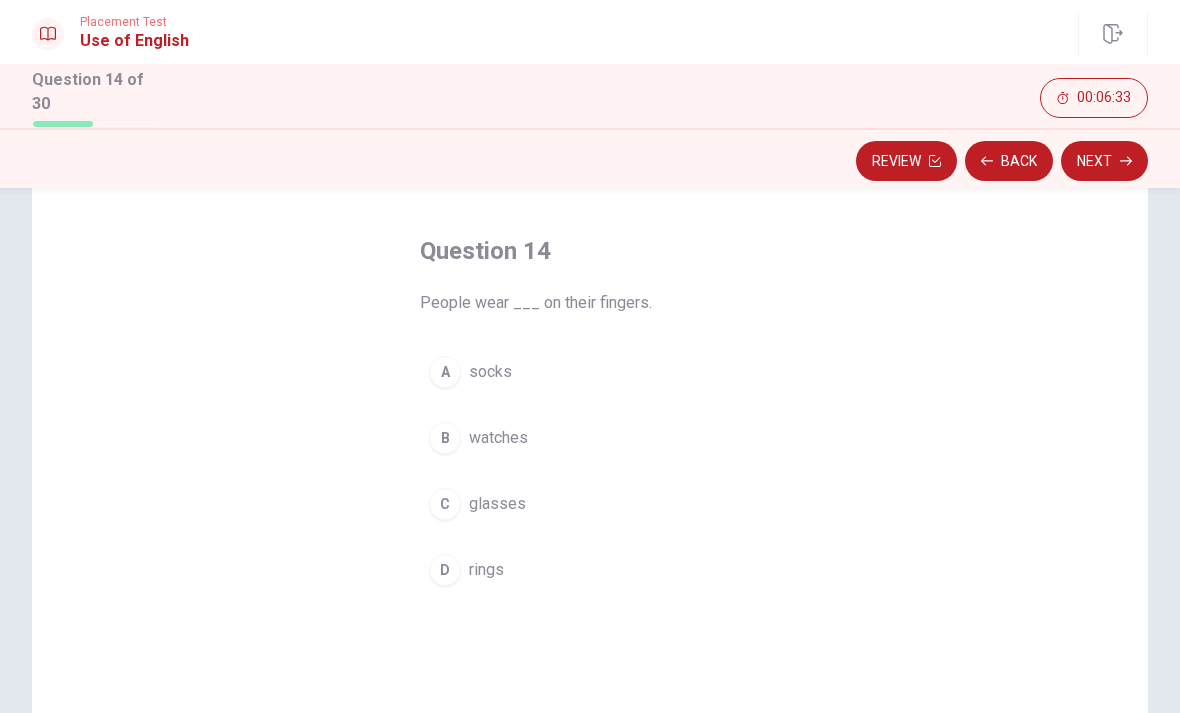 click on "D" at bounding box center [445, 570] 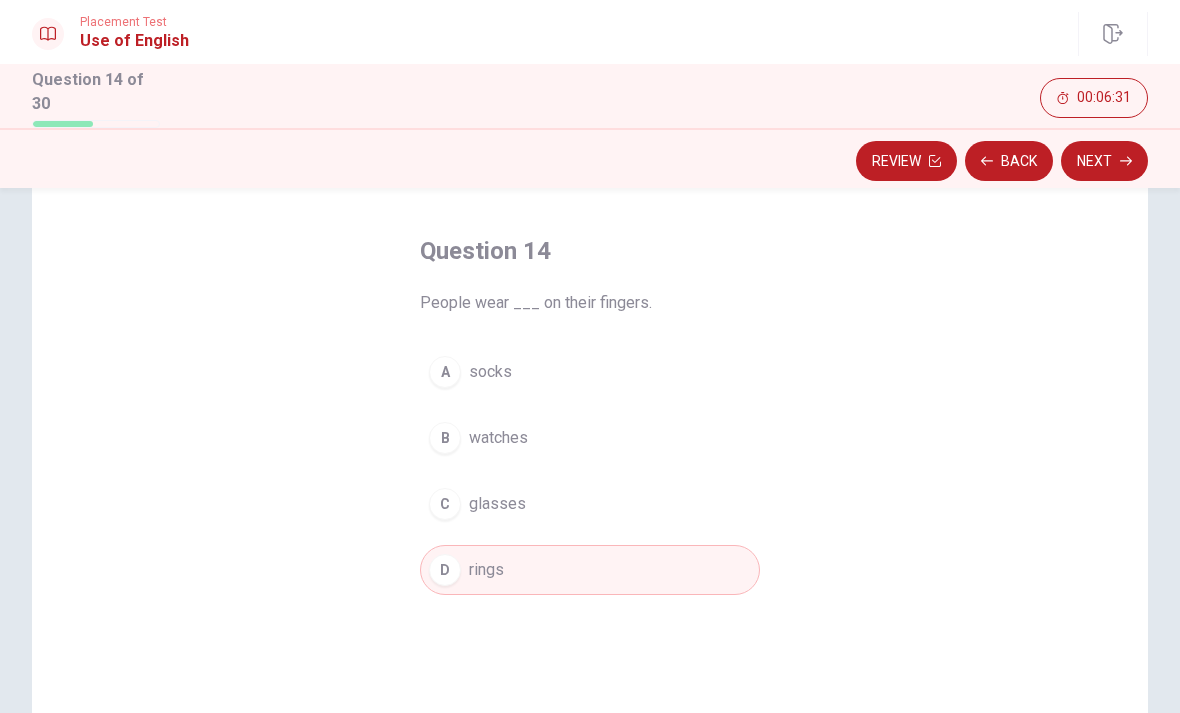 click on "Next" at bounding box center [1104, 161] 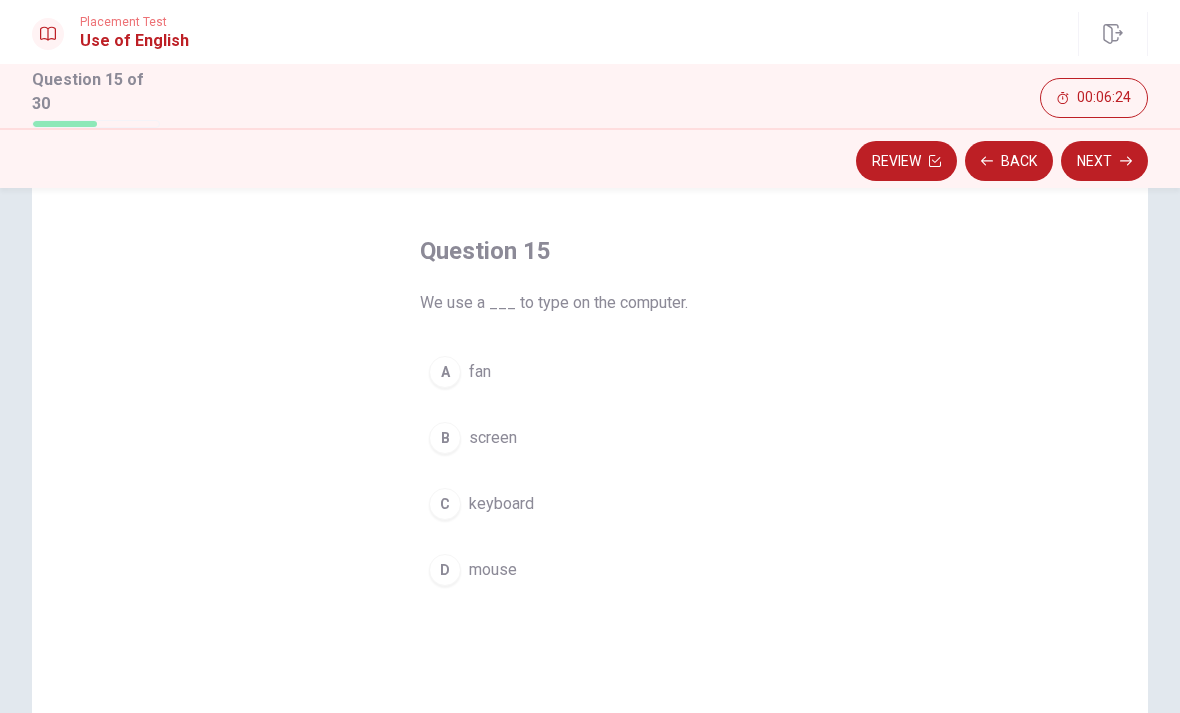 click on "D mouse" at bounding box center [590, 570] 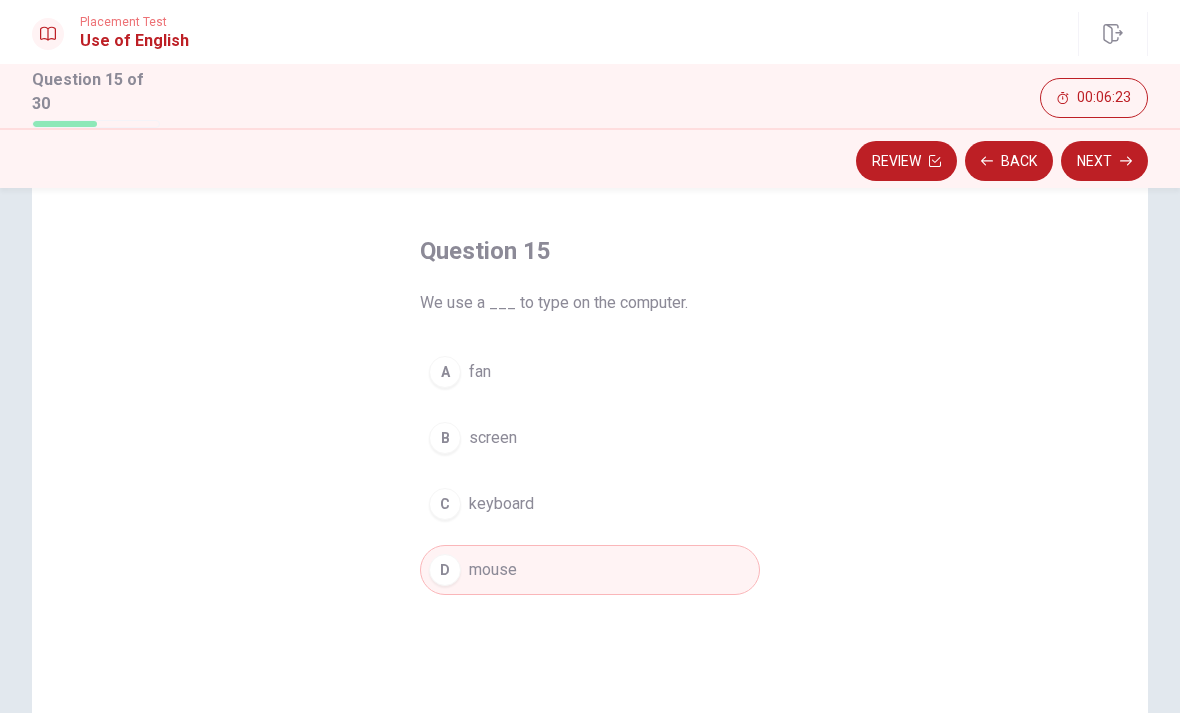 click on "Next" at bounding box center (1104, 161) 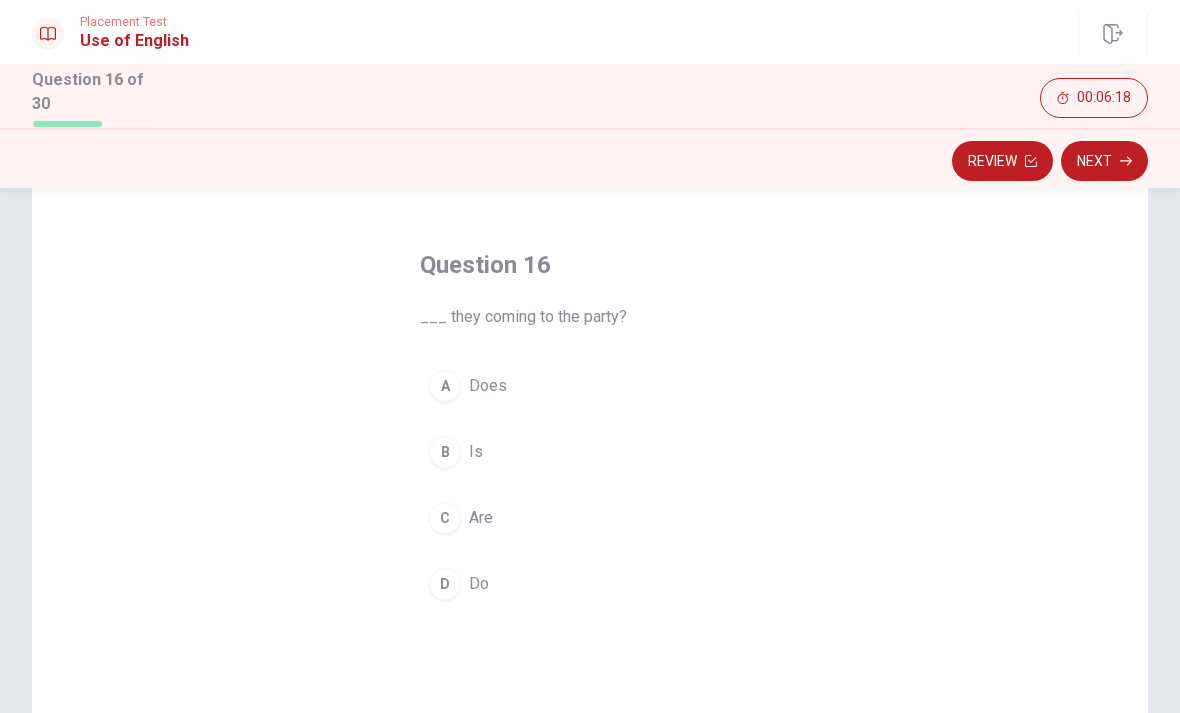 scroll, scrollTop: 66, scrollLeft: 0, axis: vertical 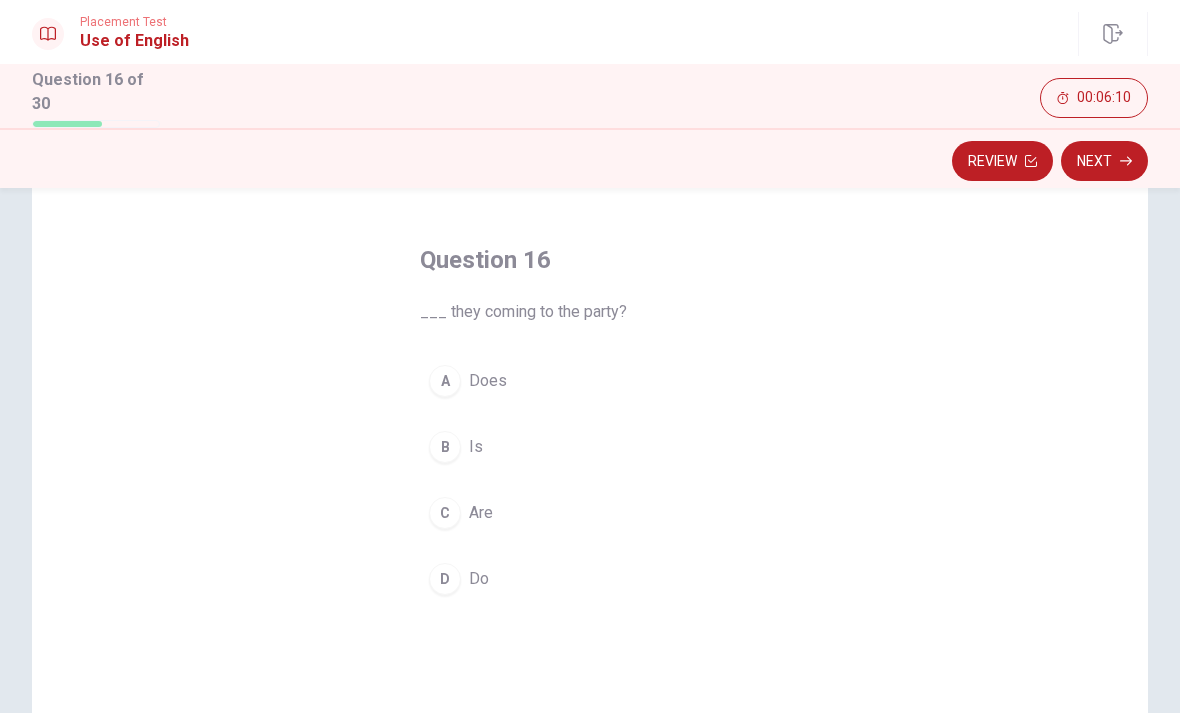click on "C" at bounding box center [445, 513] 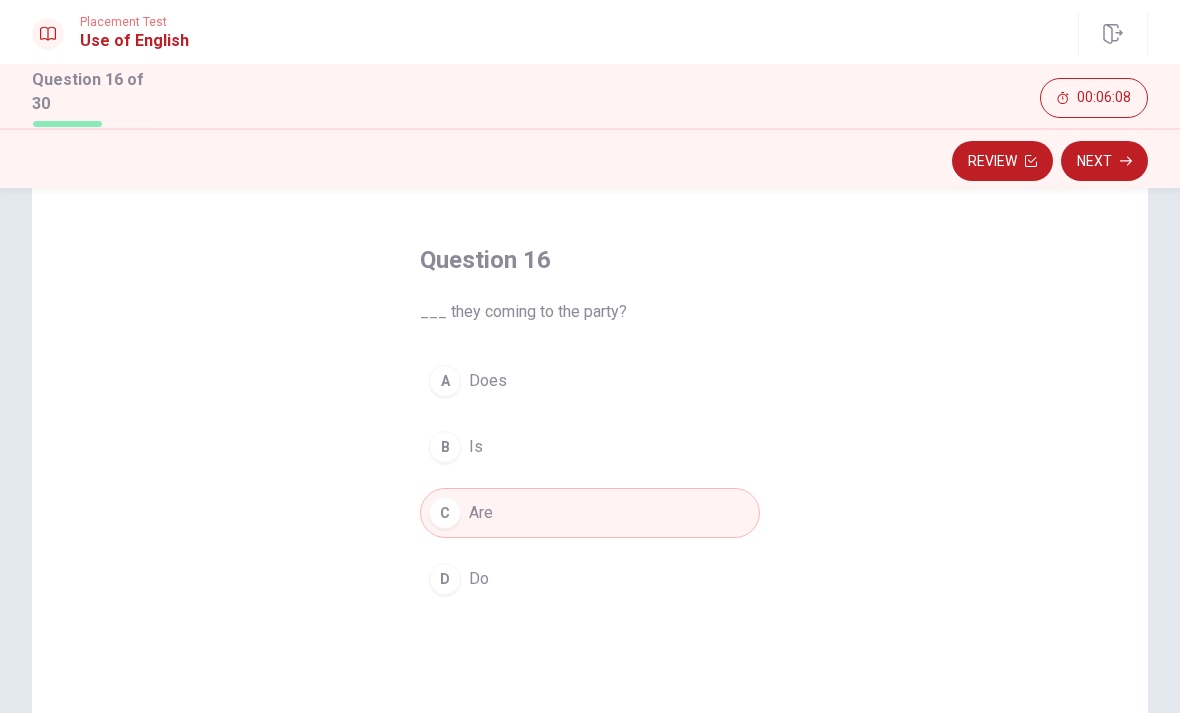 click on "Next" at bounding box center [1104, 161] 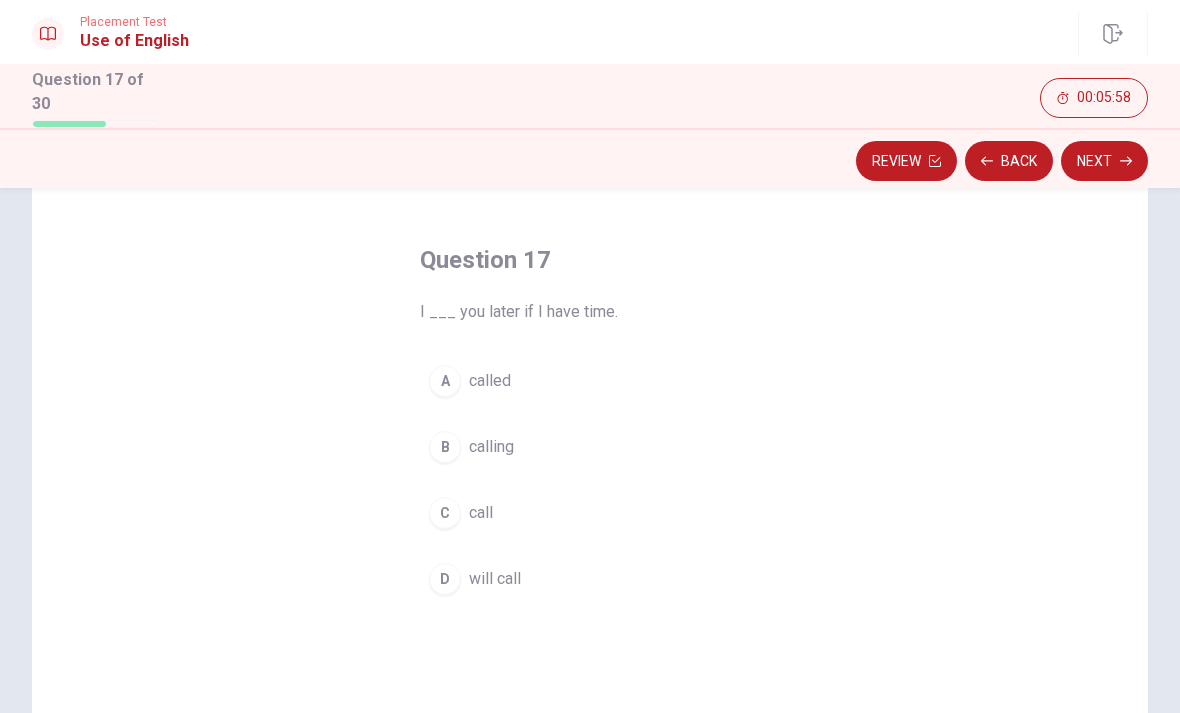 click on "C" at bounding box center [445, 513] 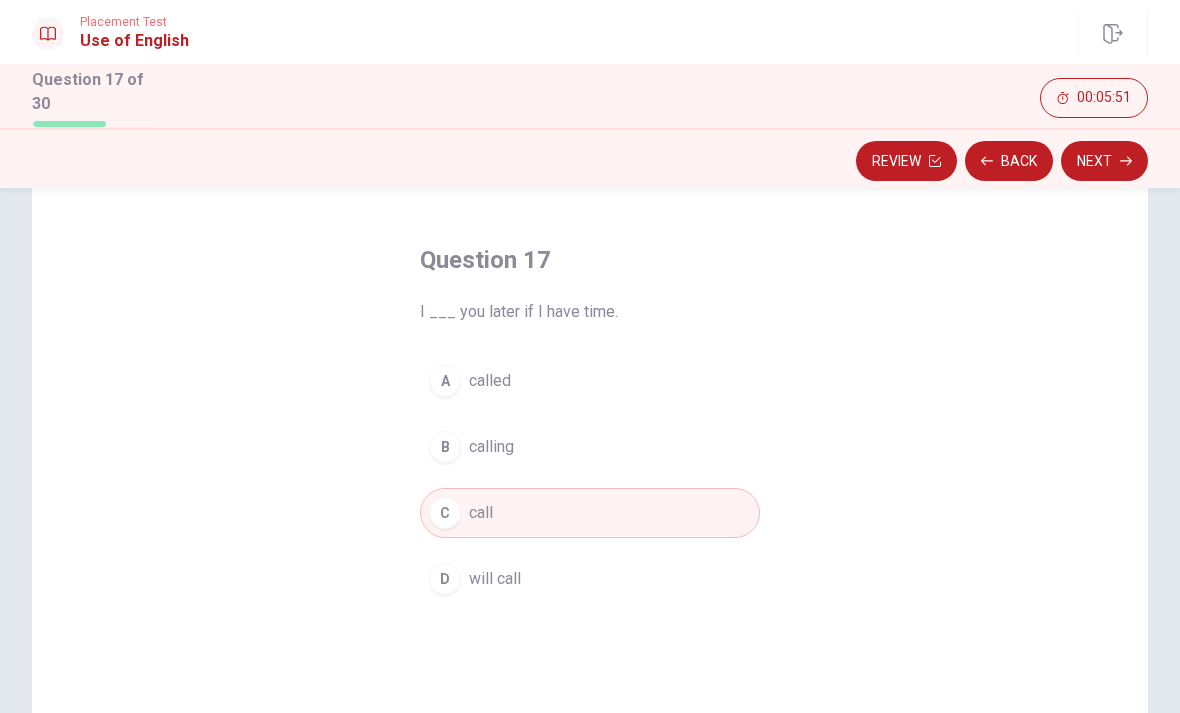 click on "D will call" at bounding box center [590, 579] 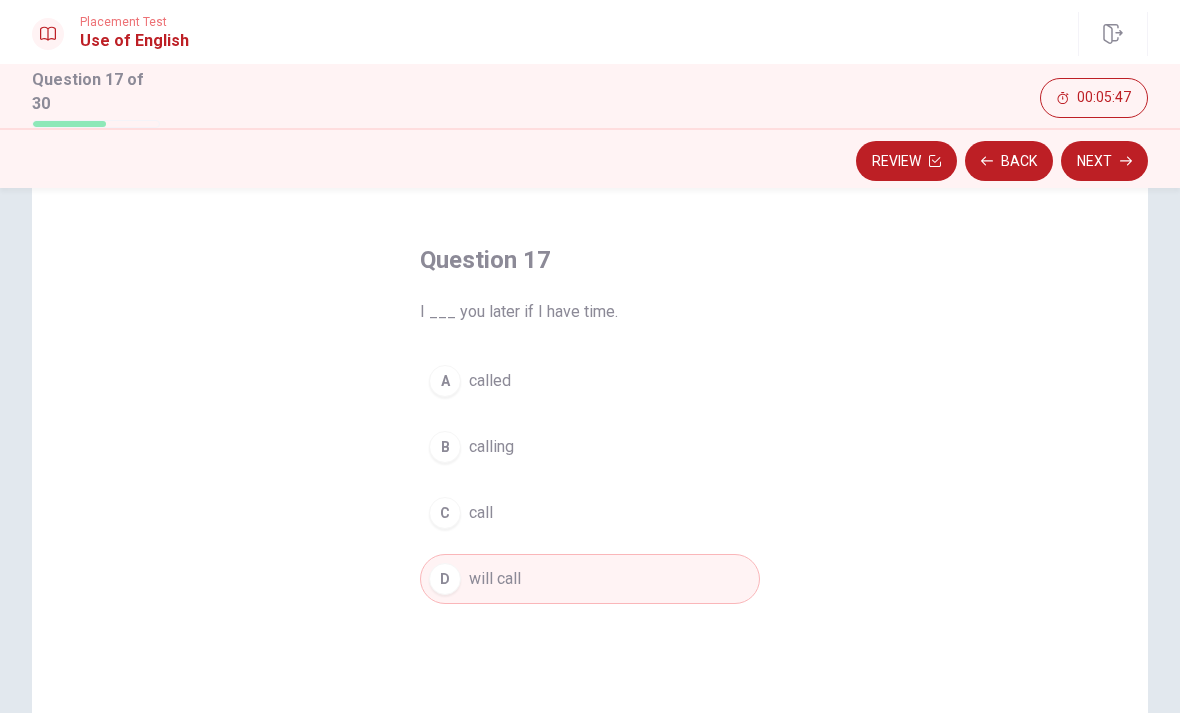 click on "Next" at bounding box center (1104, 161) 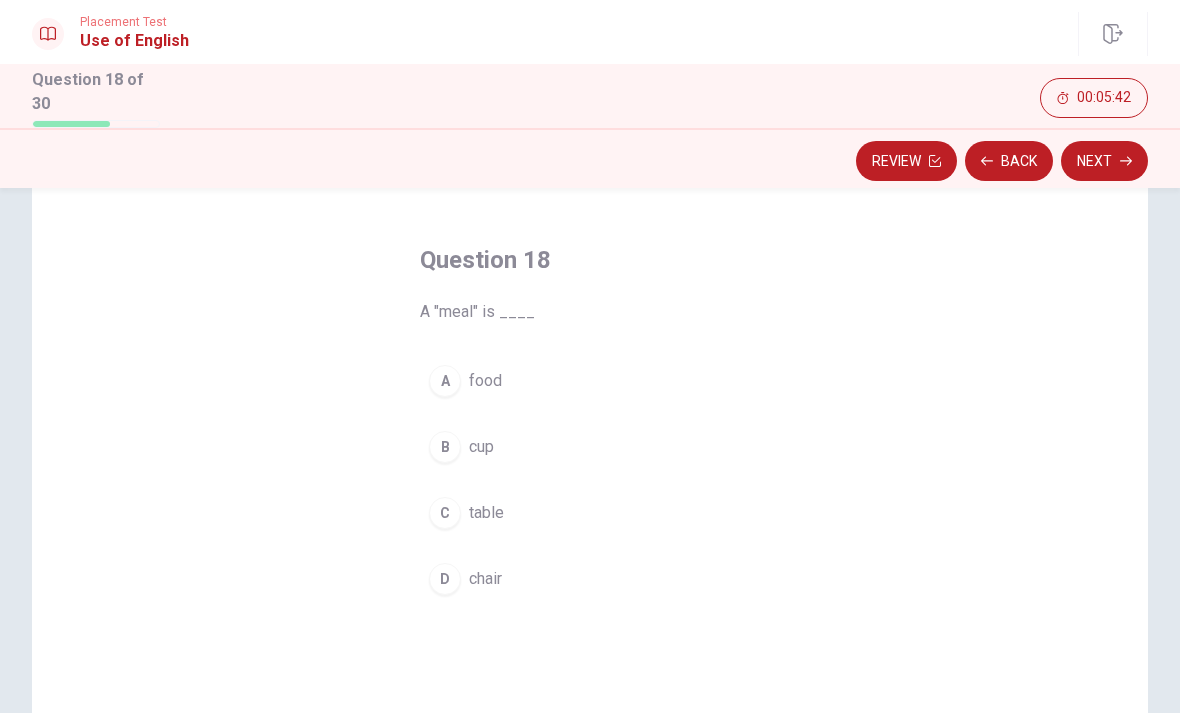 click on "A" at bounding box center [445, 381] 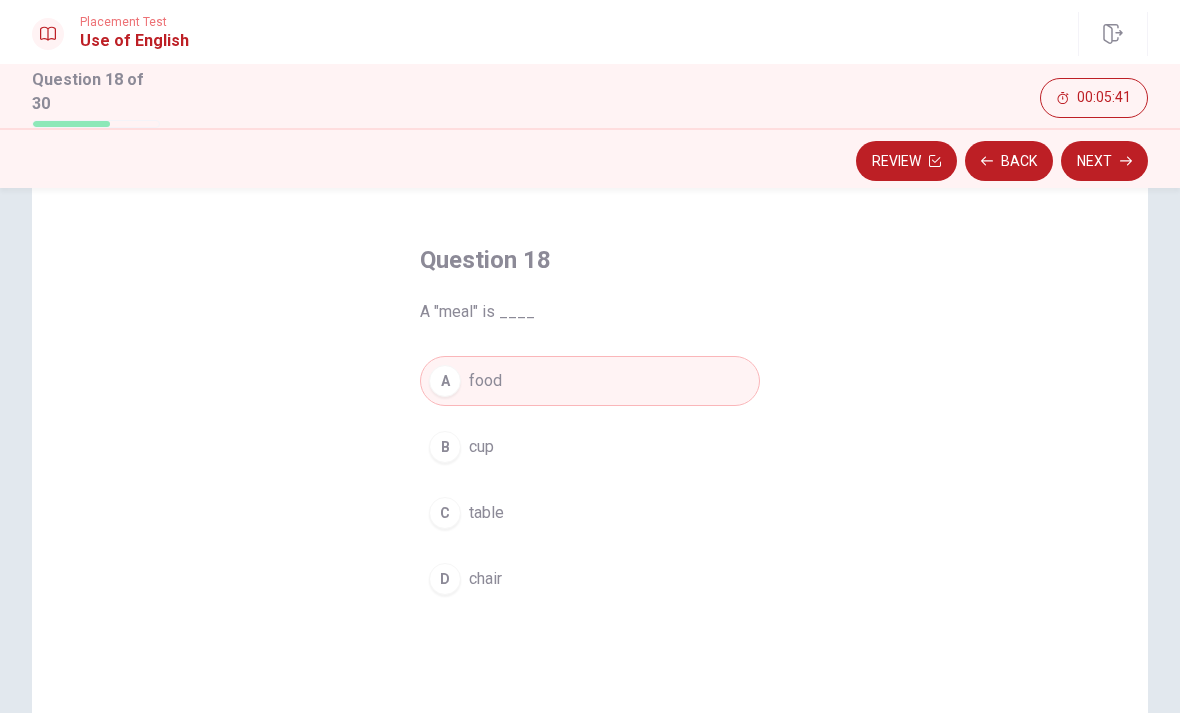 click 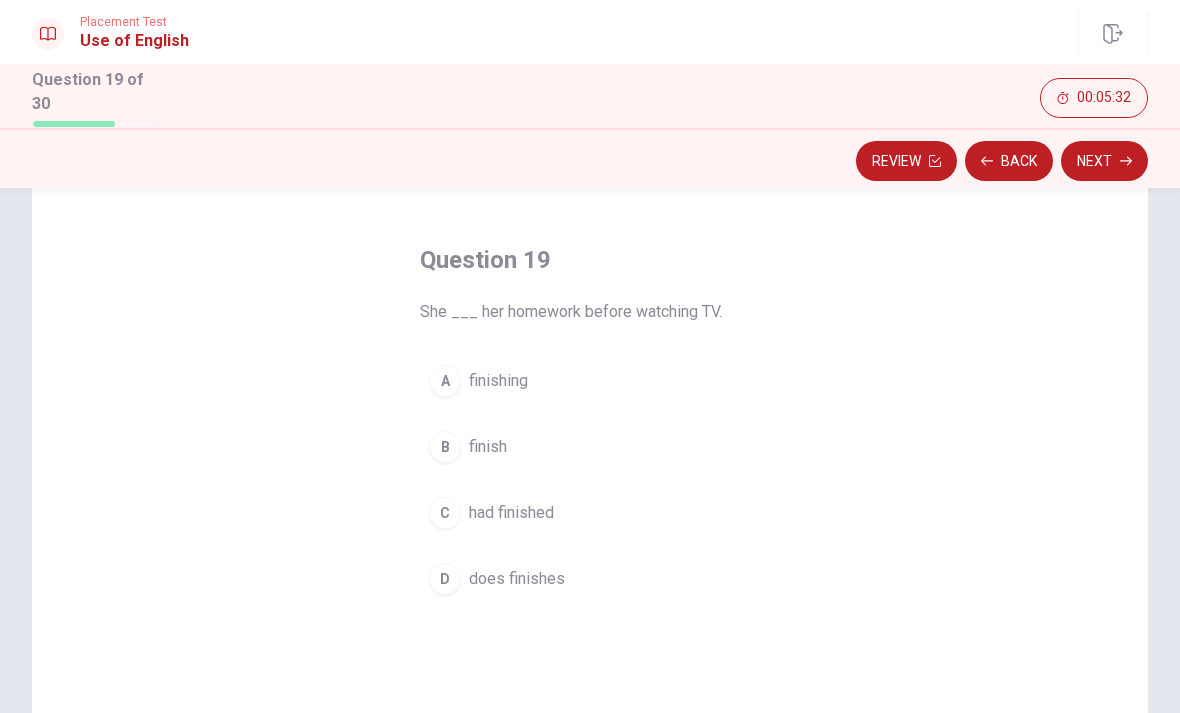 click on "C" at bounding box center (445, 513) 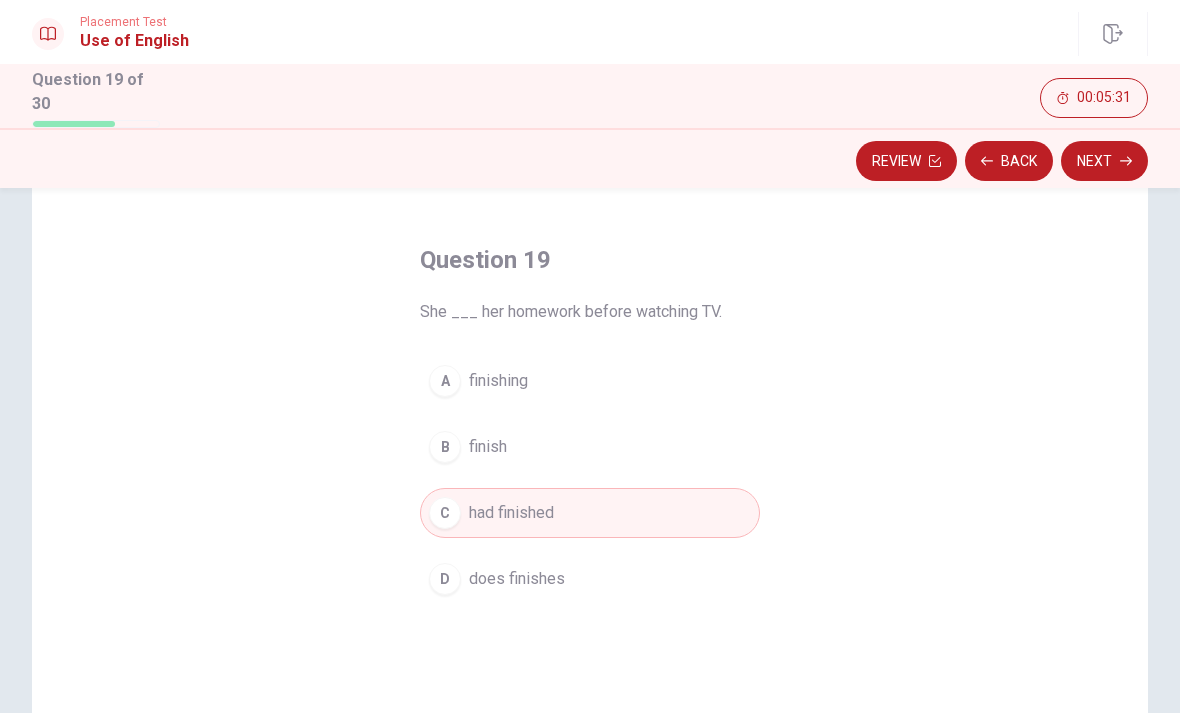 click on "Next" at bounding box center (1104, 161) 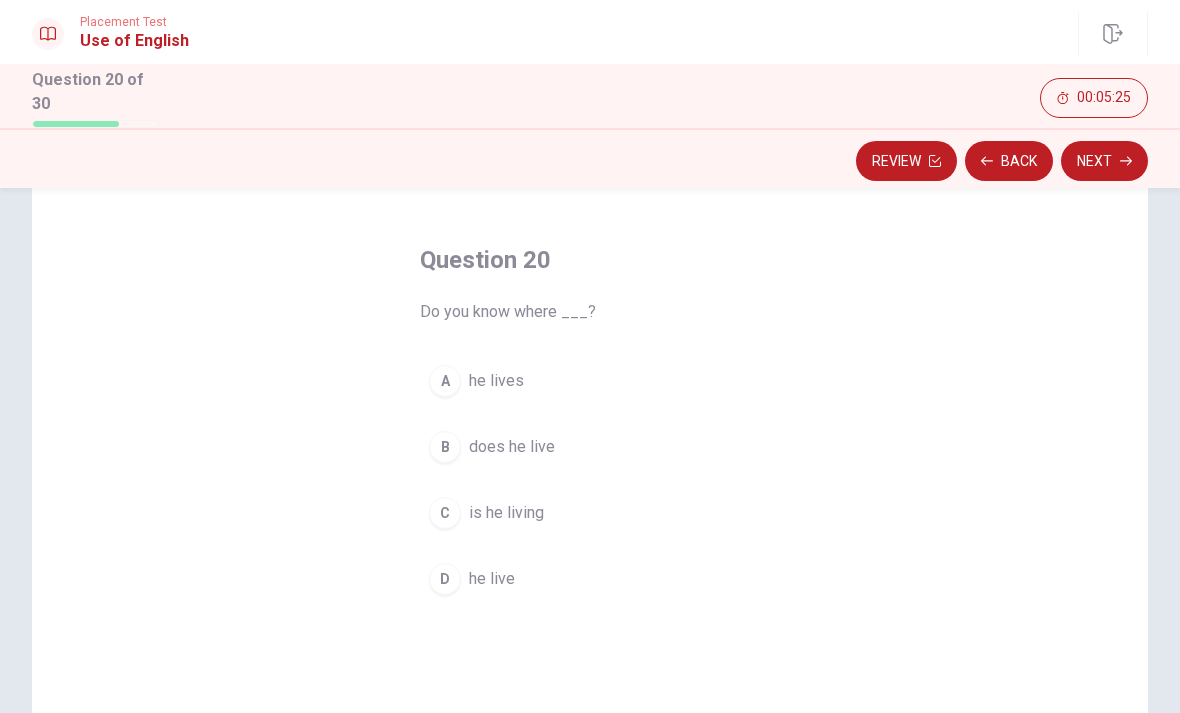 click on "A" at bounding box center [445, 381] 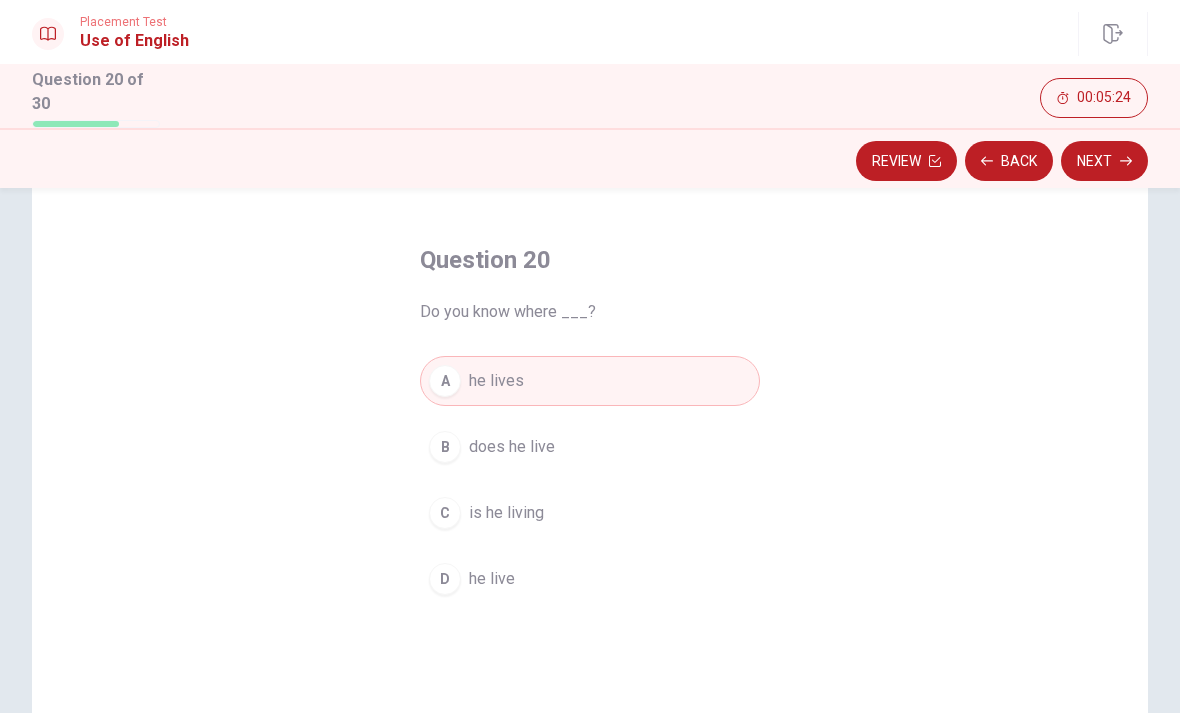 click on "Next" at bounding box center (1104, 161) 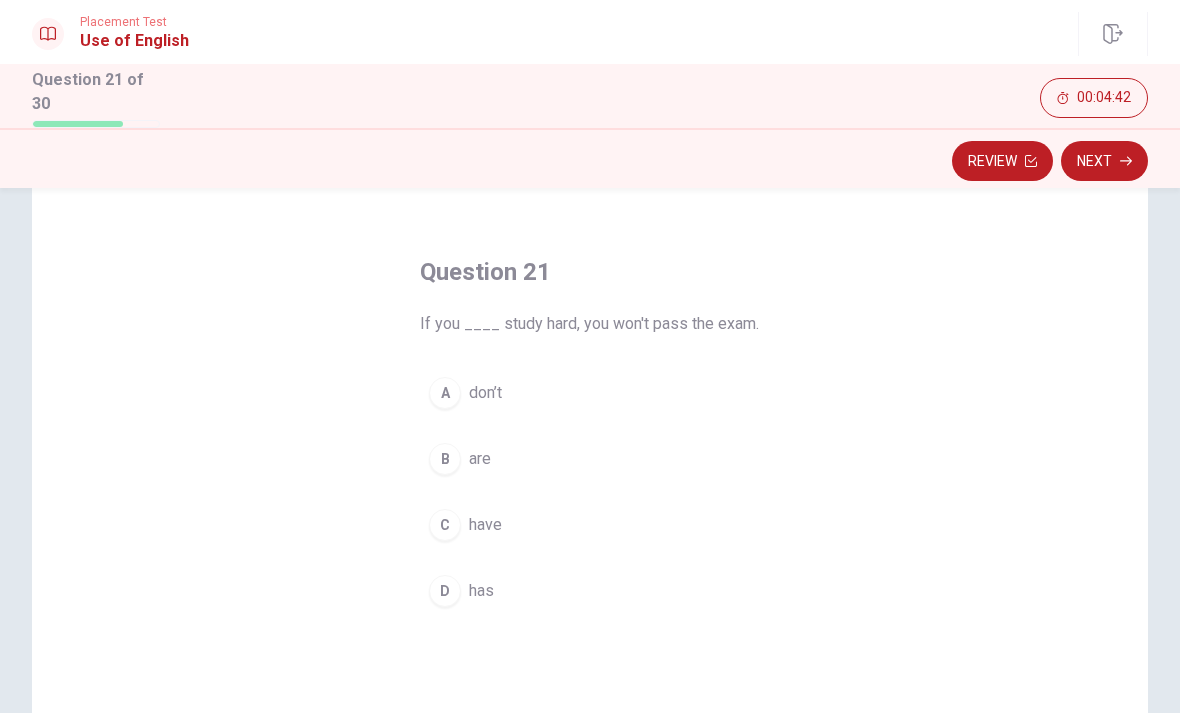 scroll, scrollTop: 55, scrollLeft: 0, axis: vertical 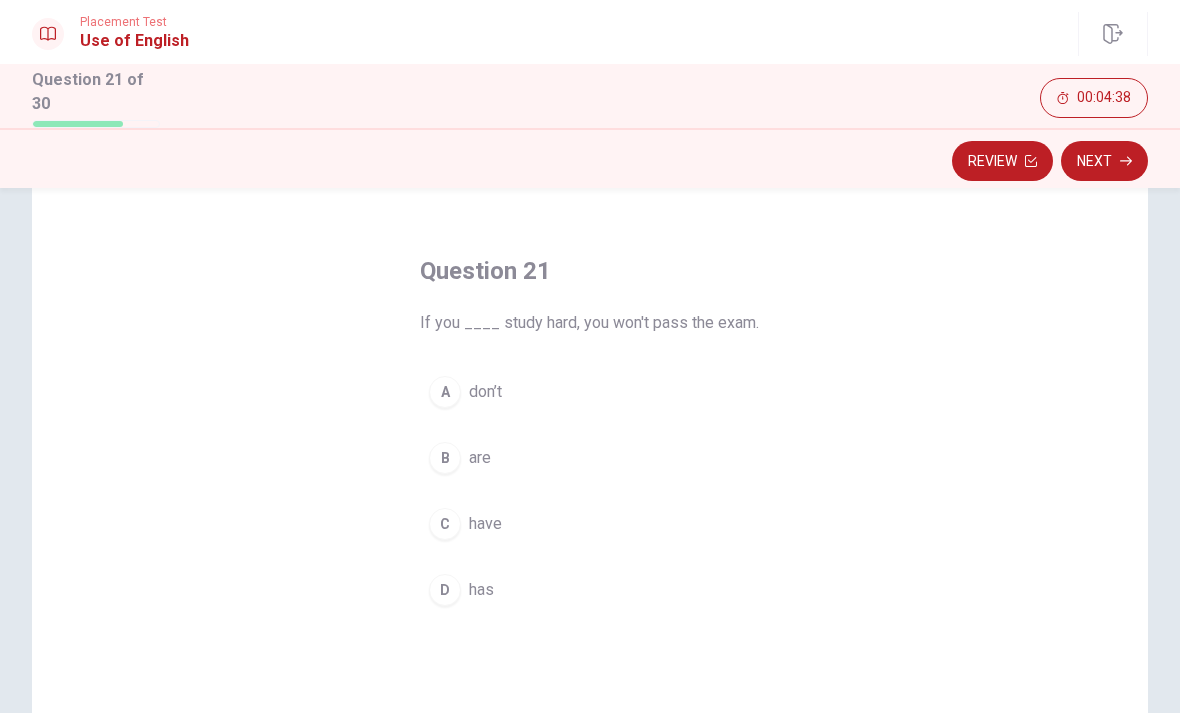 click on "B" at bounding box center [445, 458] 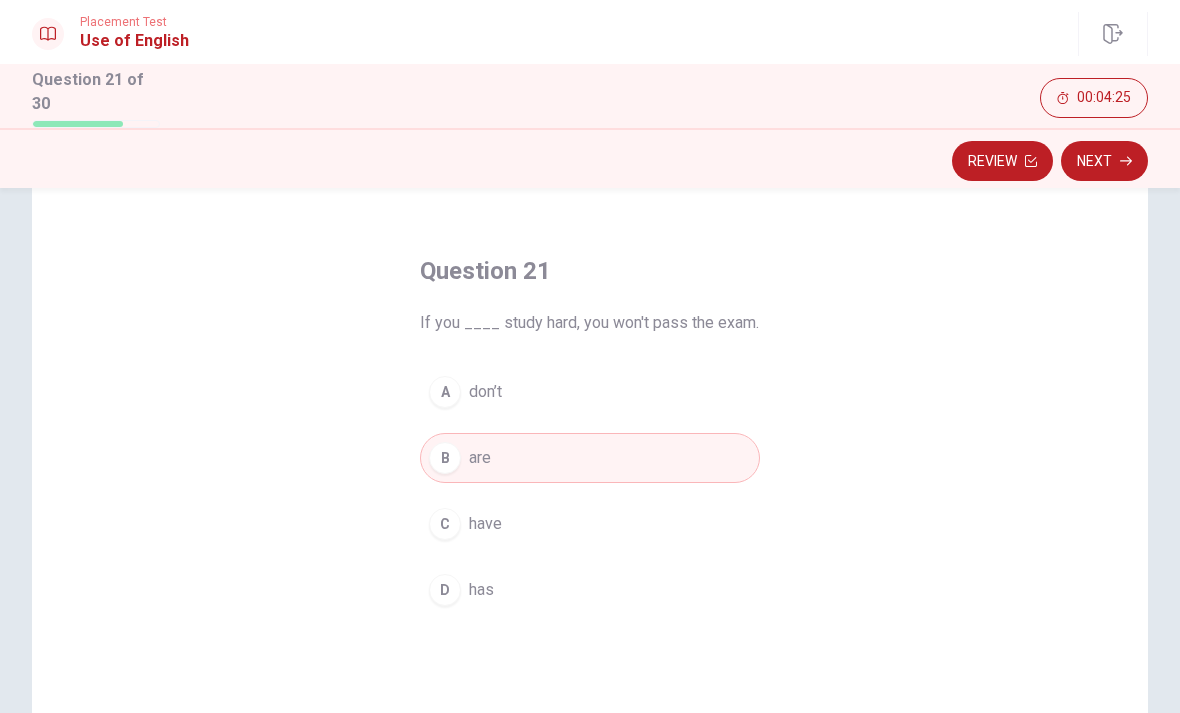 click on "C have" at bounding box center [590, 524] 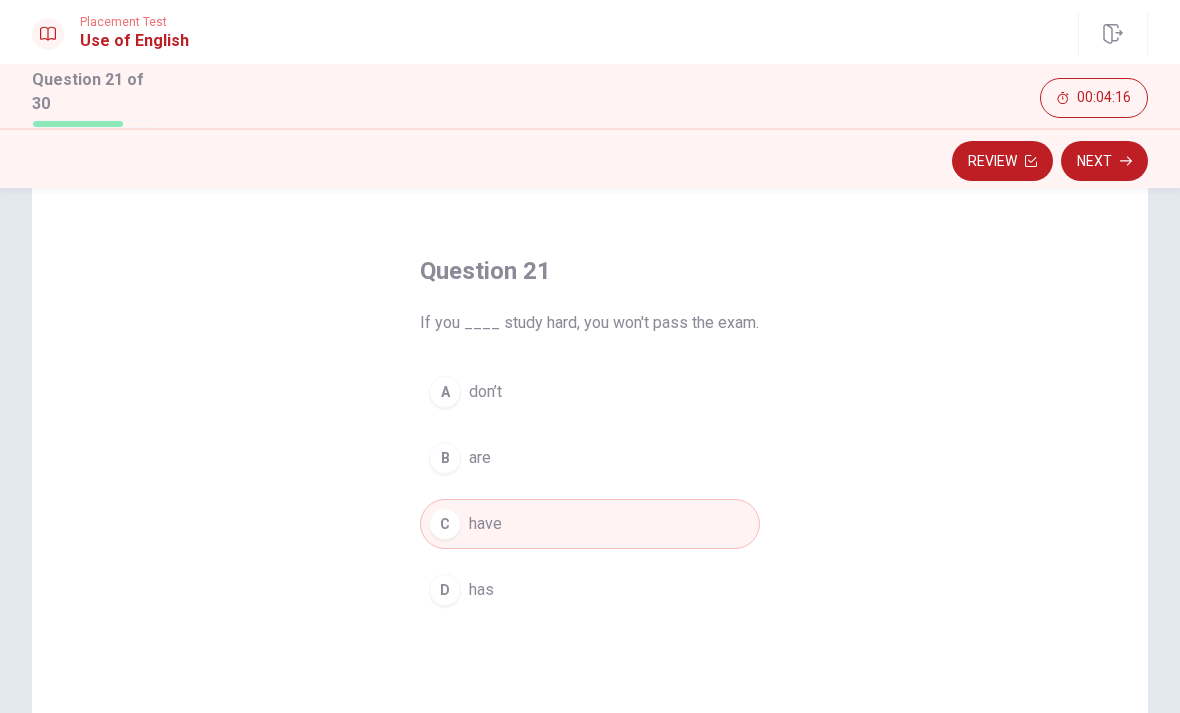 click on "Review Next" at bounding box center (590, 161) 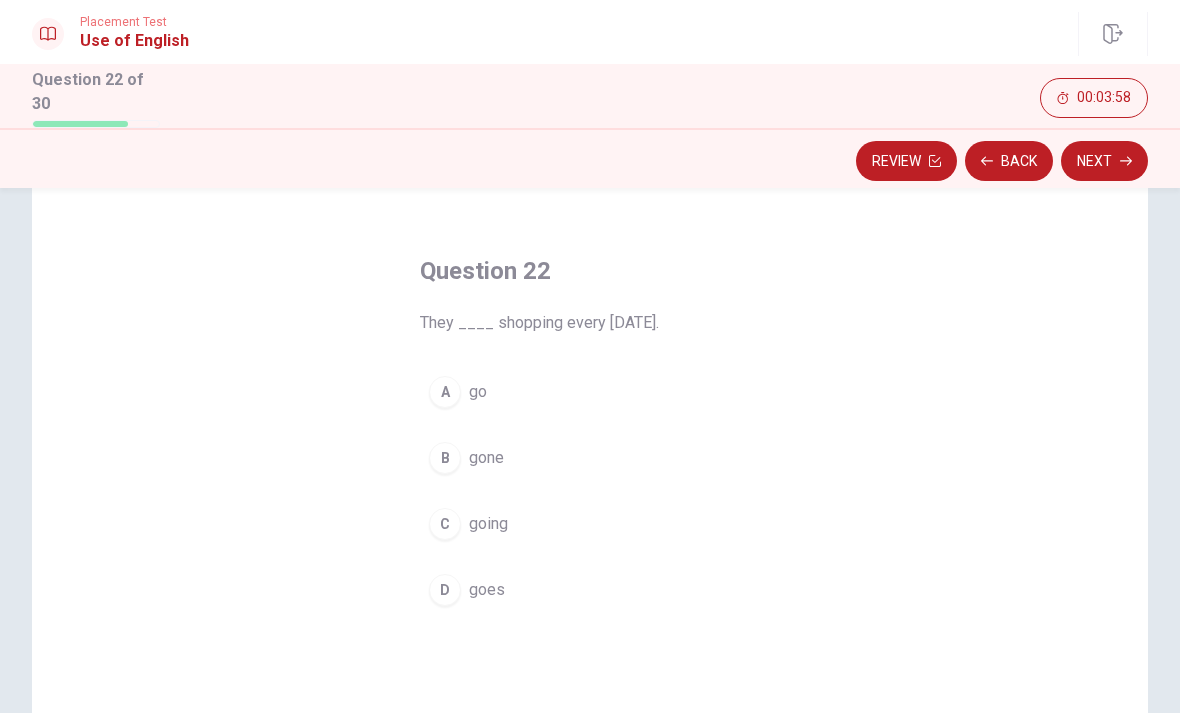 click on "A" at bounding box center [445, 392] 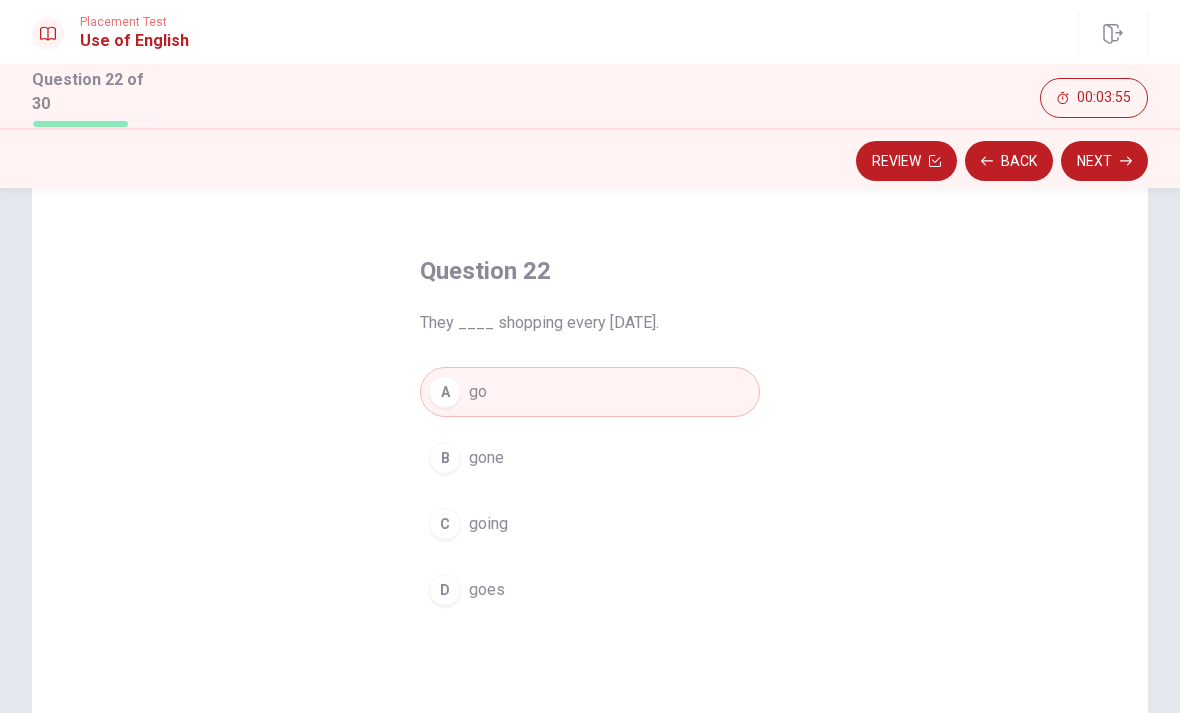 click on "Next" at bounding box center (1104, 161) 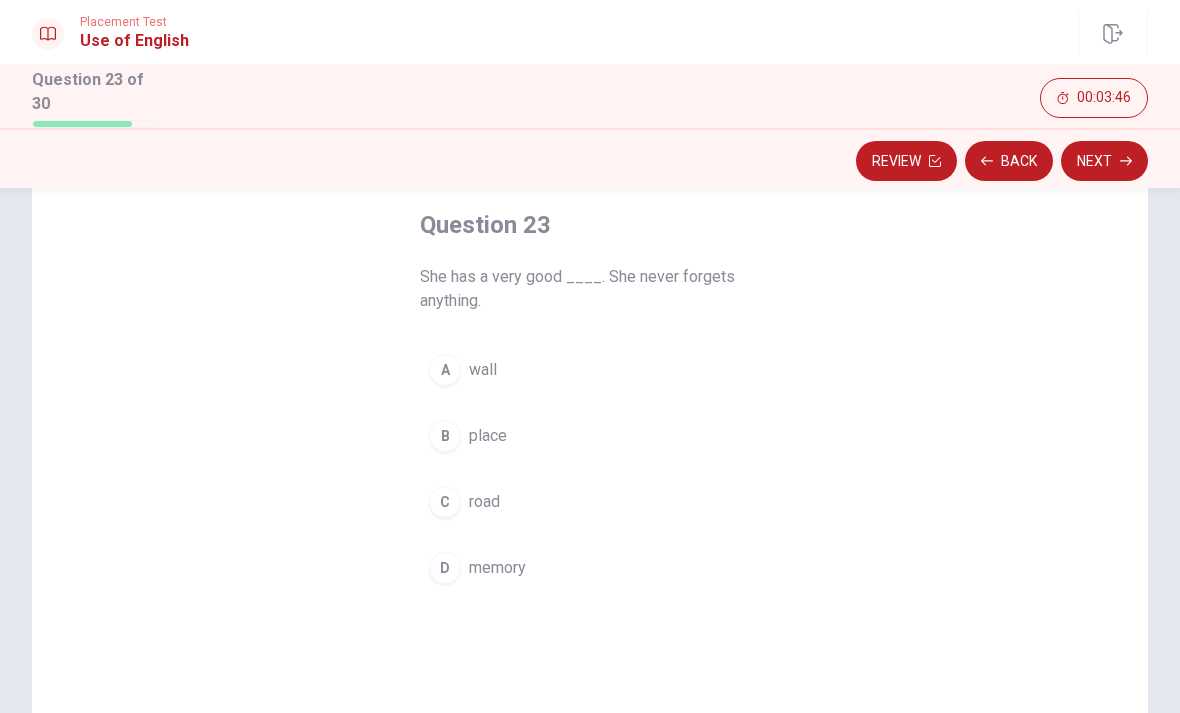 scroll, scrollTop: 68, scrollLeft: 0, axis: vertical 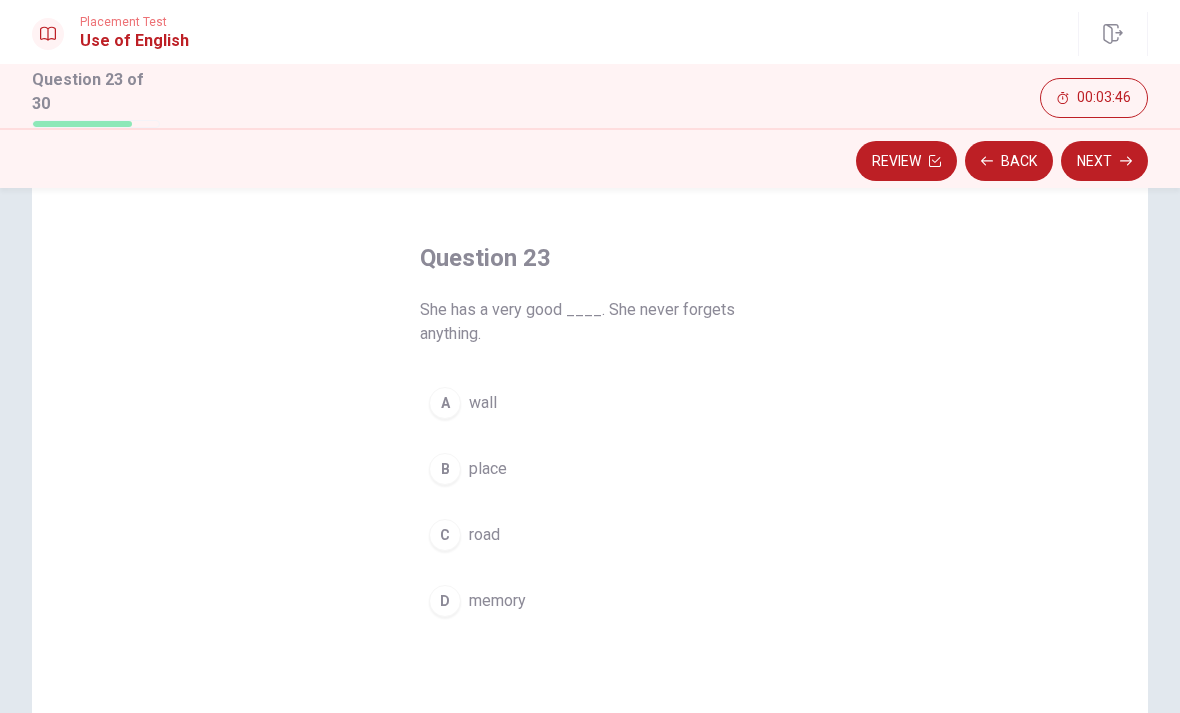 click on "D" at bounding box center [445, 601] 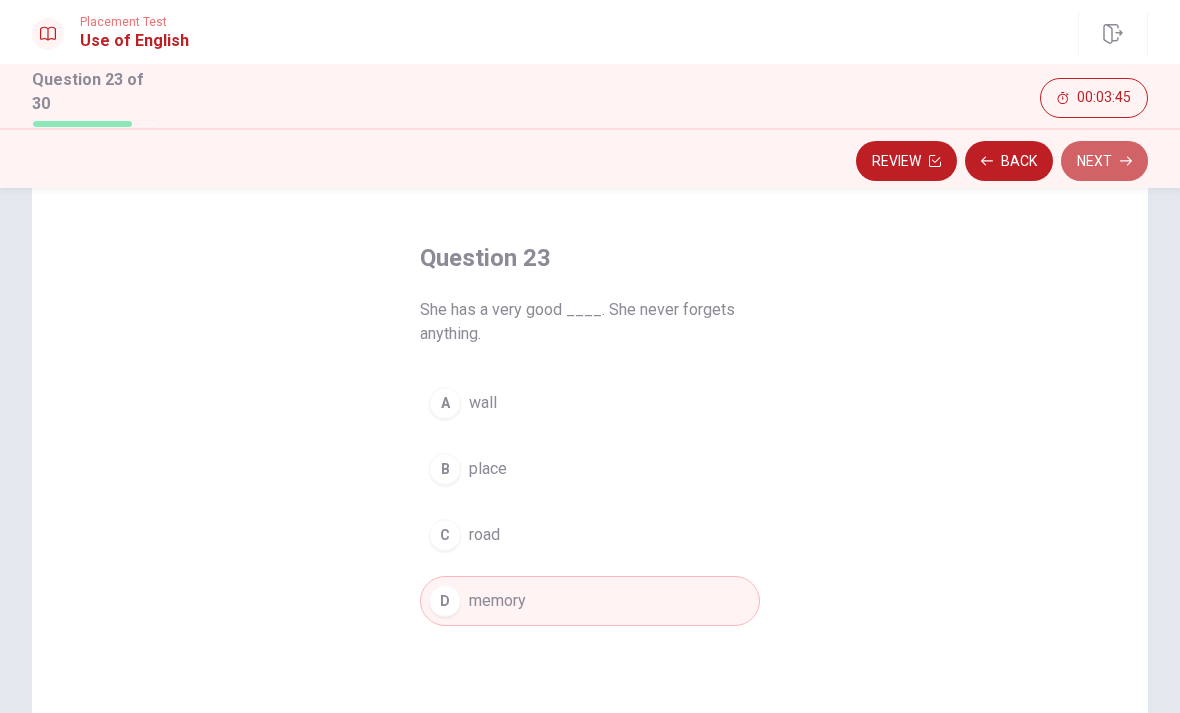 click 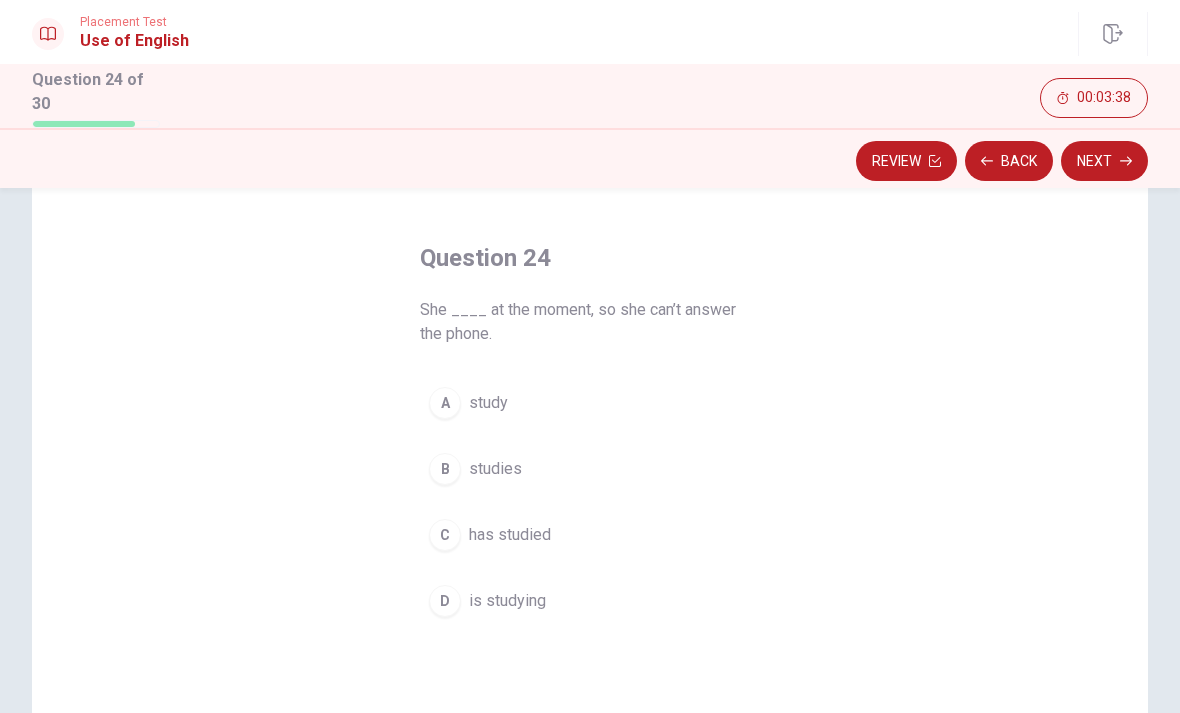 click on "D" at bounding box center [445, 601] 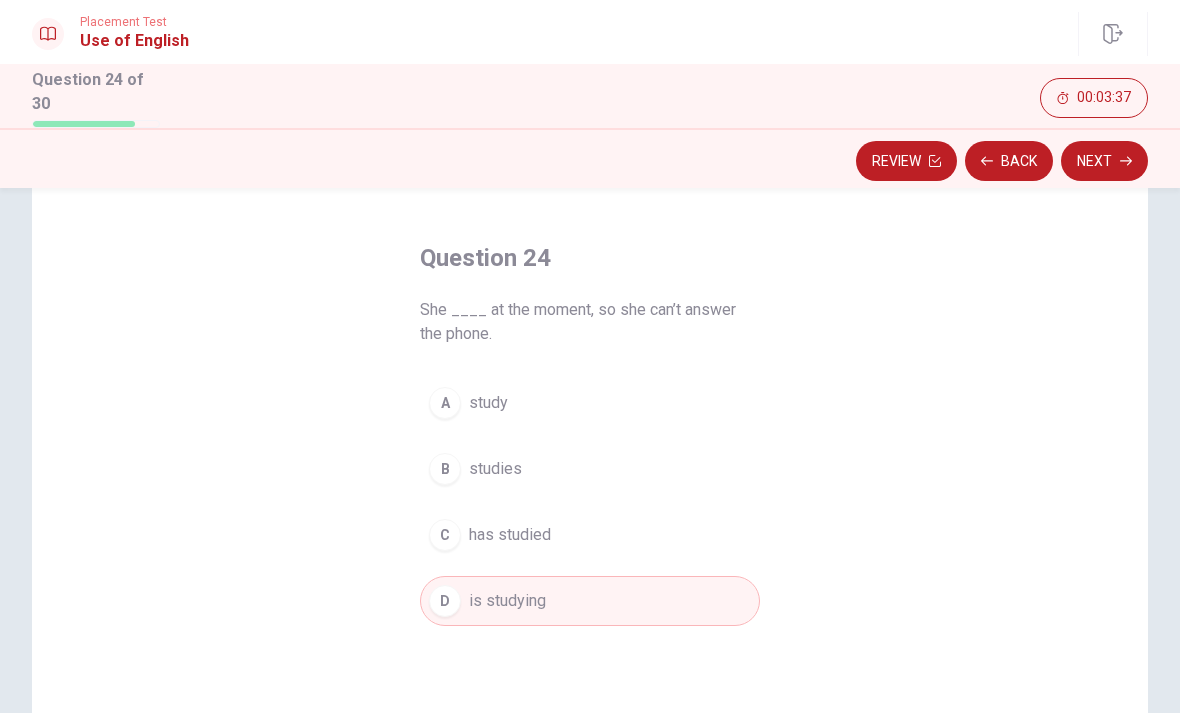 click on "Next" at bounding box center (1104, 161) 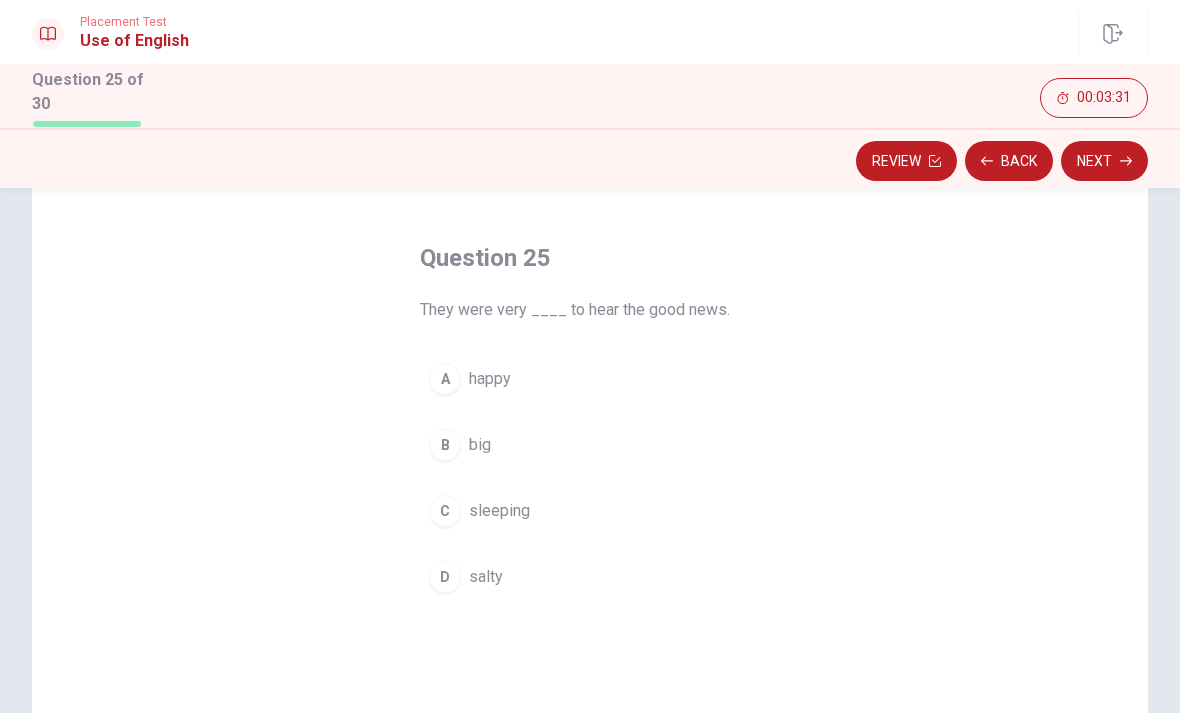 click on "A happy" at bounding box center [590, 379] 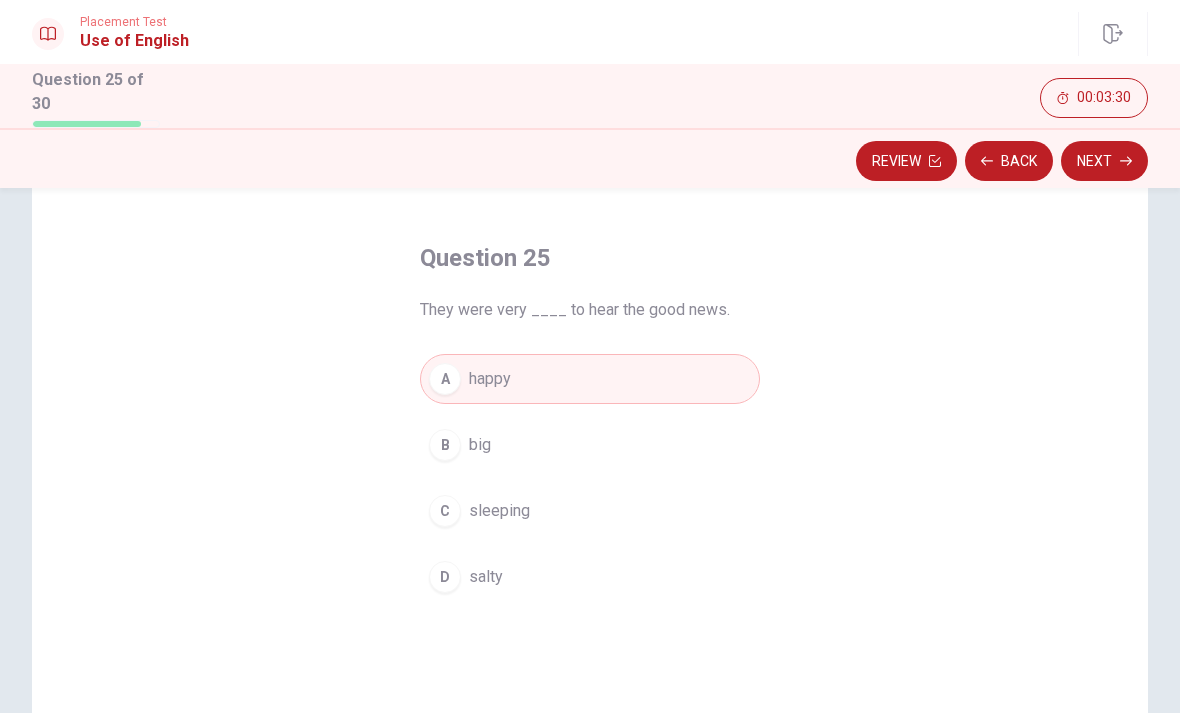 click on "Next" at bounding box center (1104, 161) 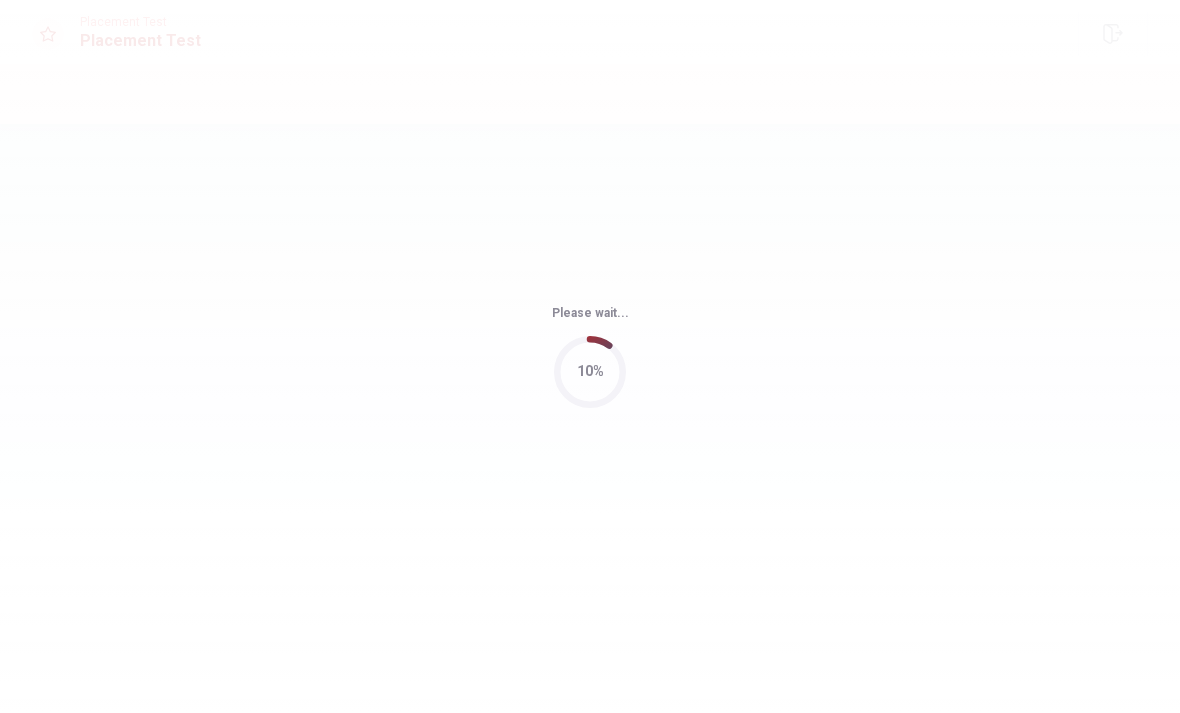 scroll, scrollTop: 0, scrollLeft: 0, axis: both 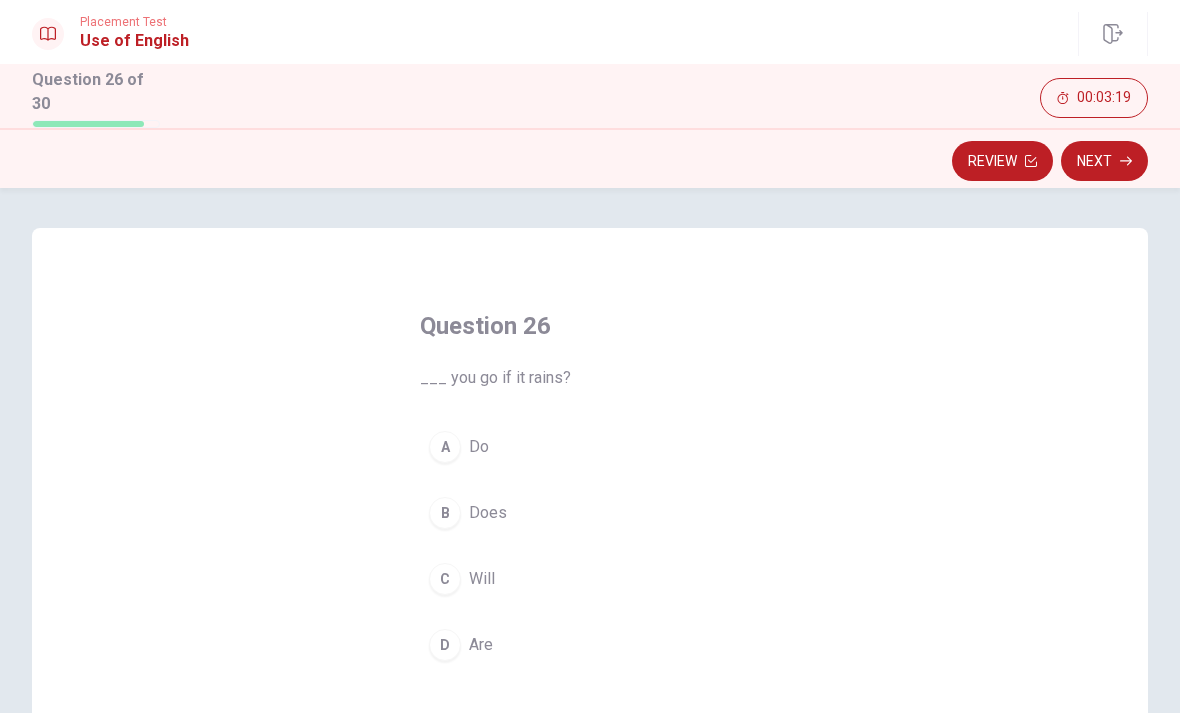 click on "A" at bounding box center [445, 447] 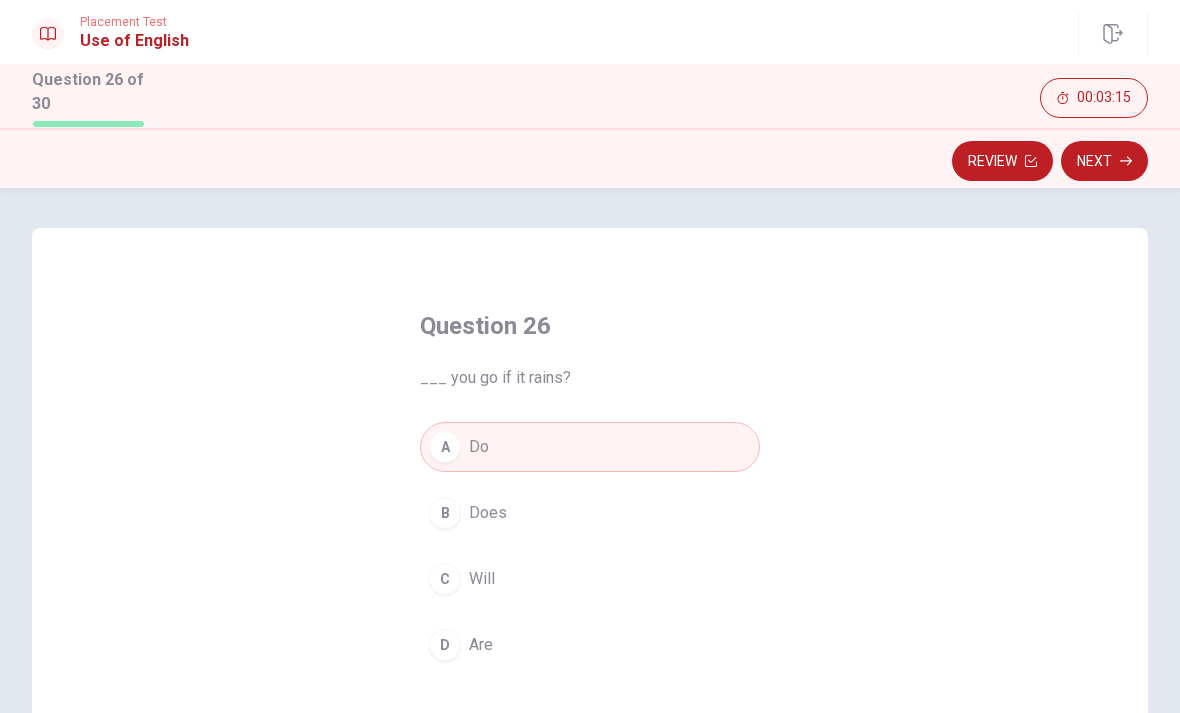 click on "C" at bounding box center (445, 579) 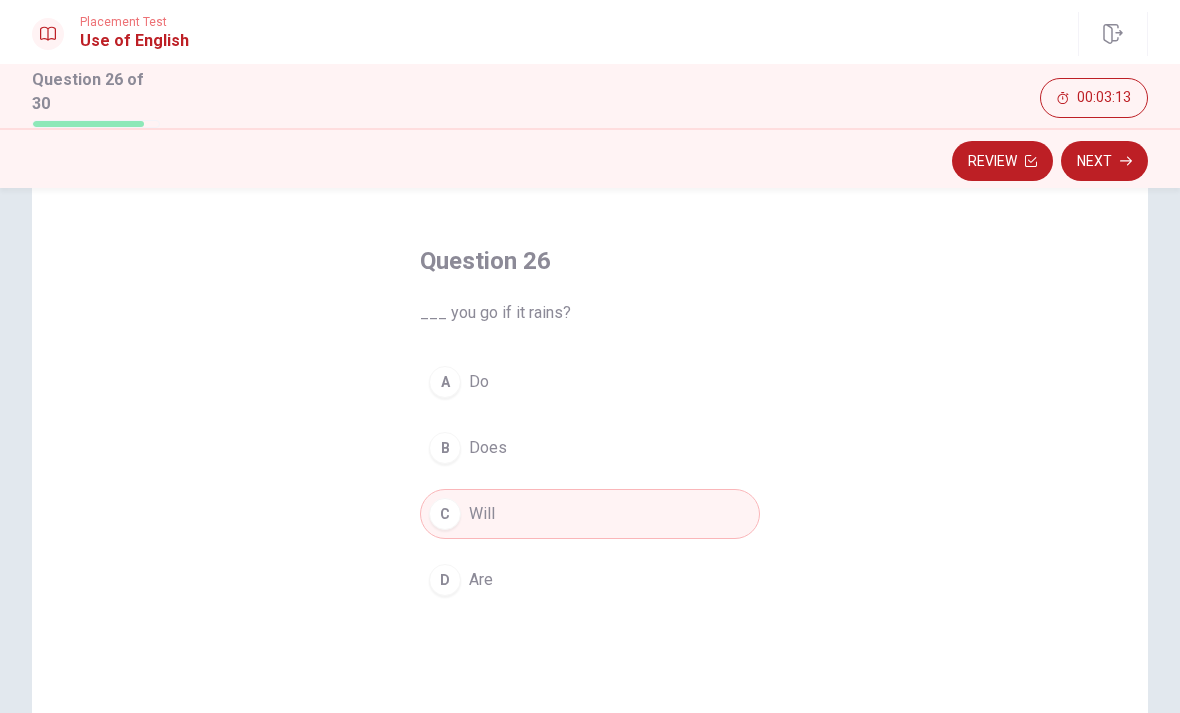 scroll, scrollTop: 66, scrollLeft: 0, axis: vertical 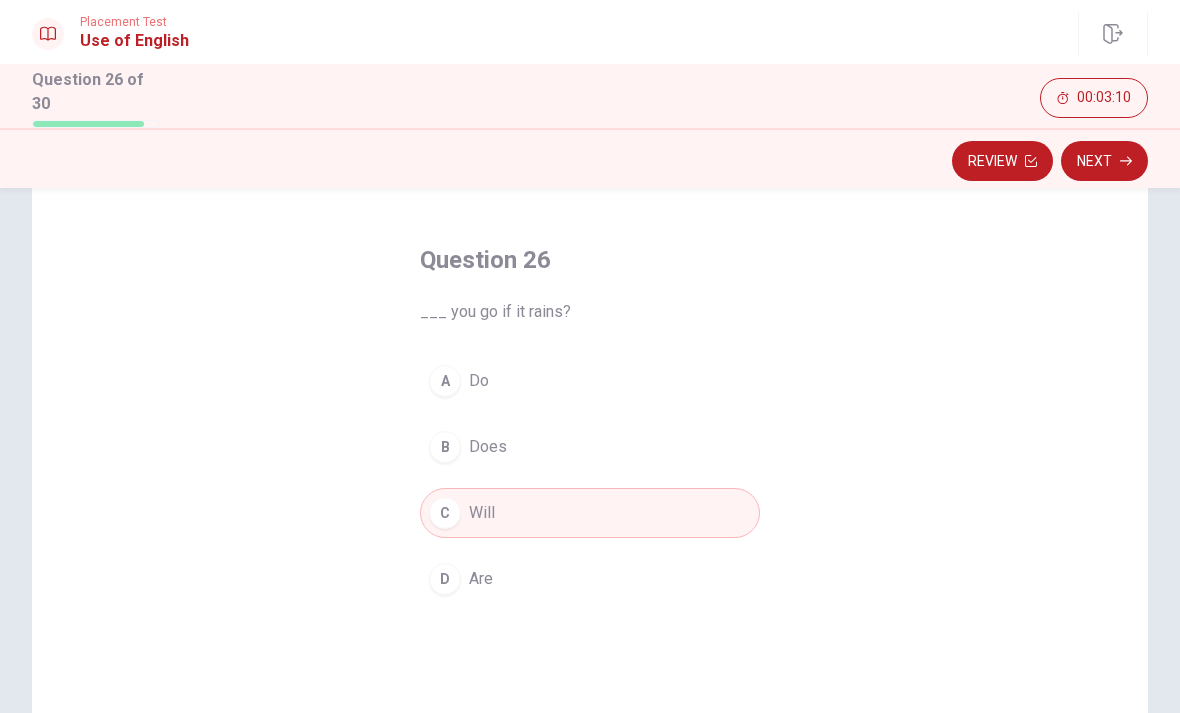 click on "Next" at bounding box center [1104, 161] 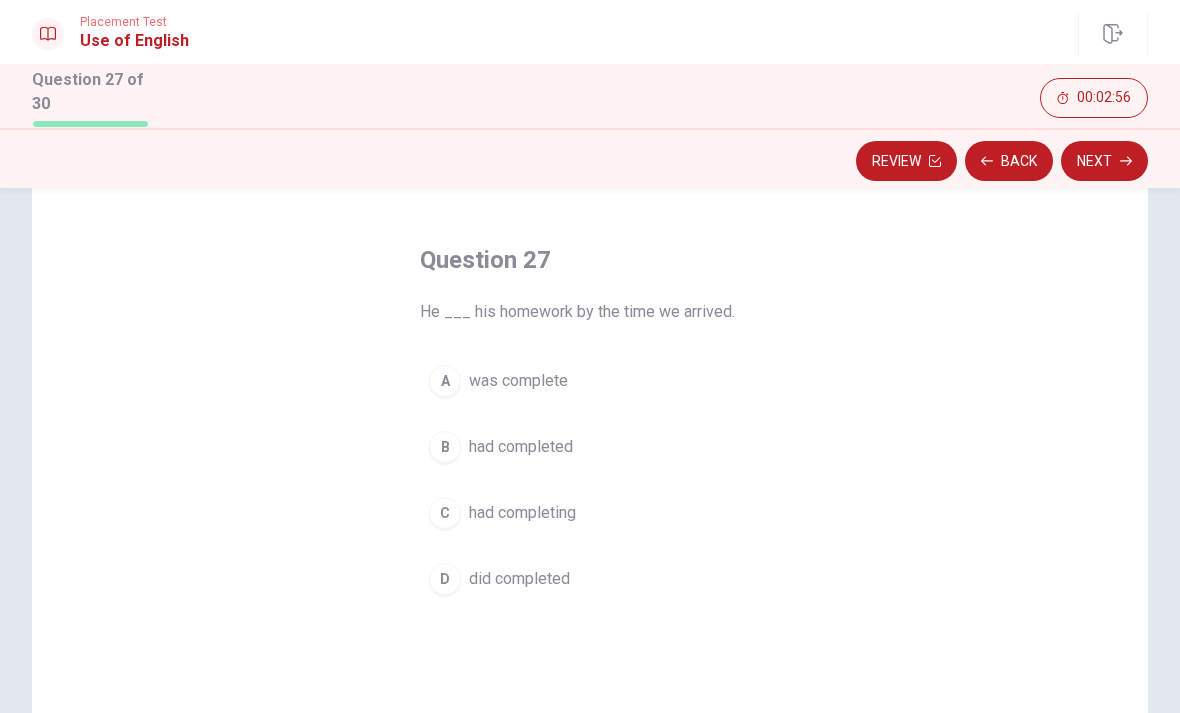 click on "A was complete" at bounding box center (590, 381) 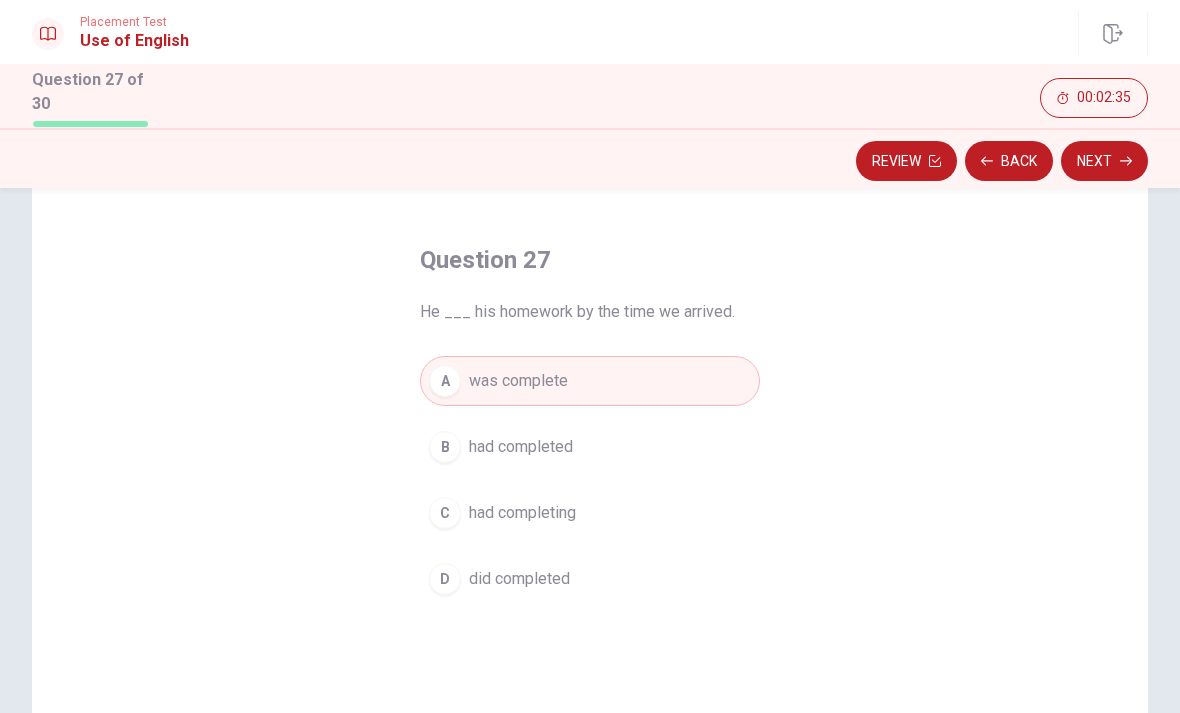 click on "Next" at bounding box center (1104, 161) 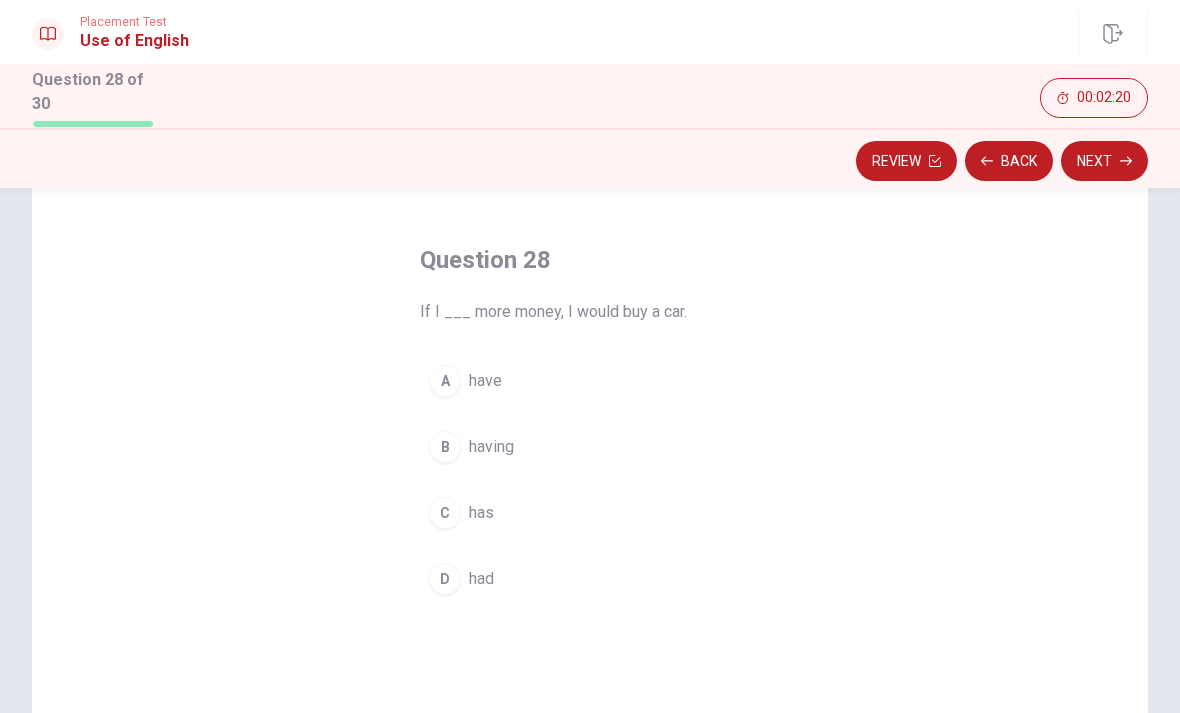 click on "D had" at bounding box center [590, 579] 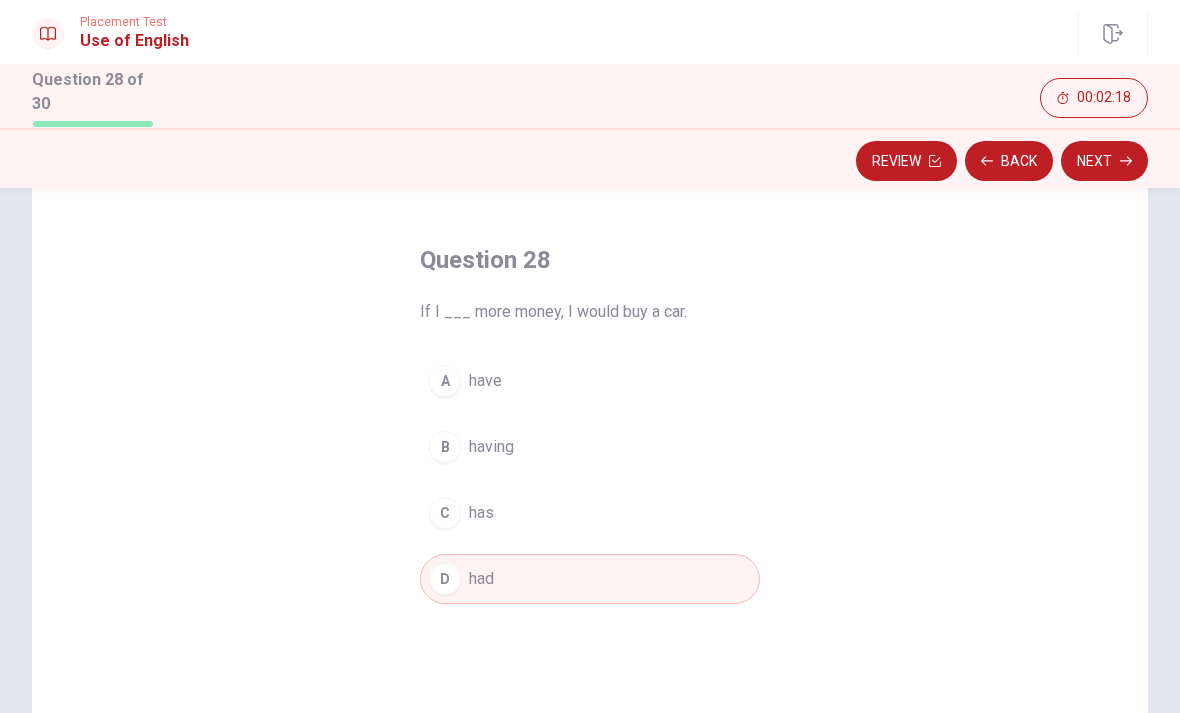 click on "Next" at bounding box center [1104, 161] 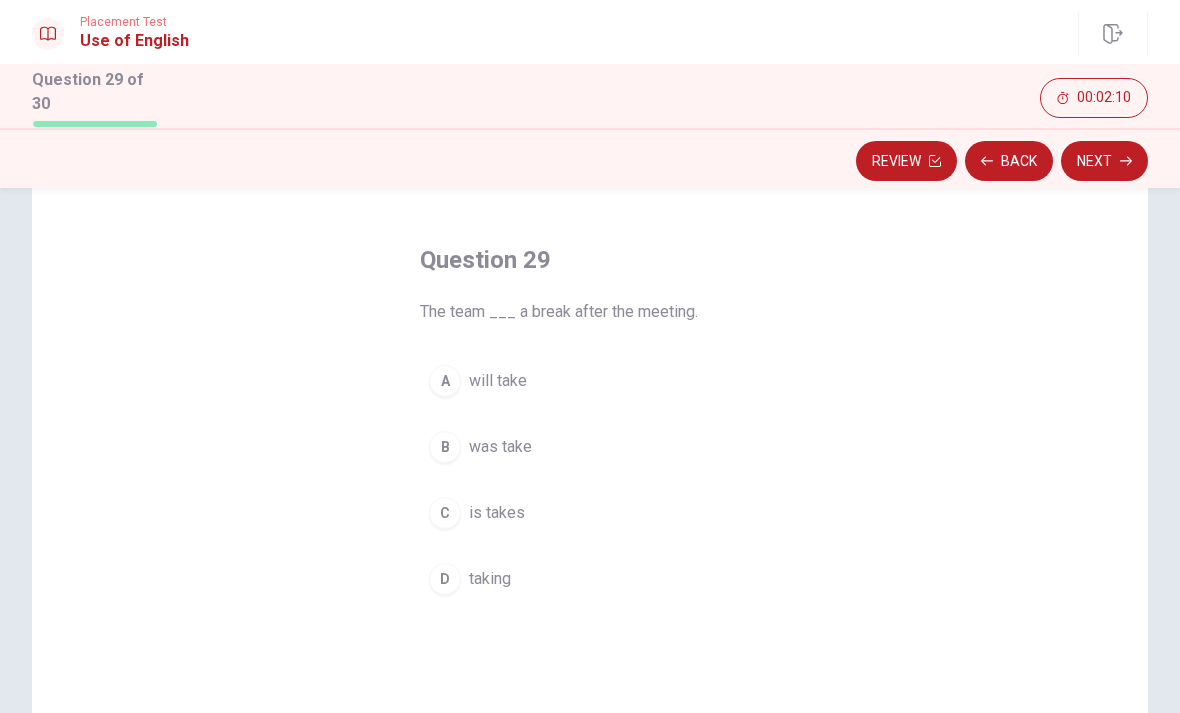 click on "A" at bounding box center [445, 381] 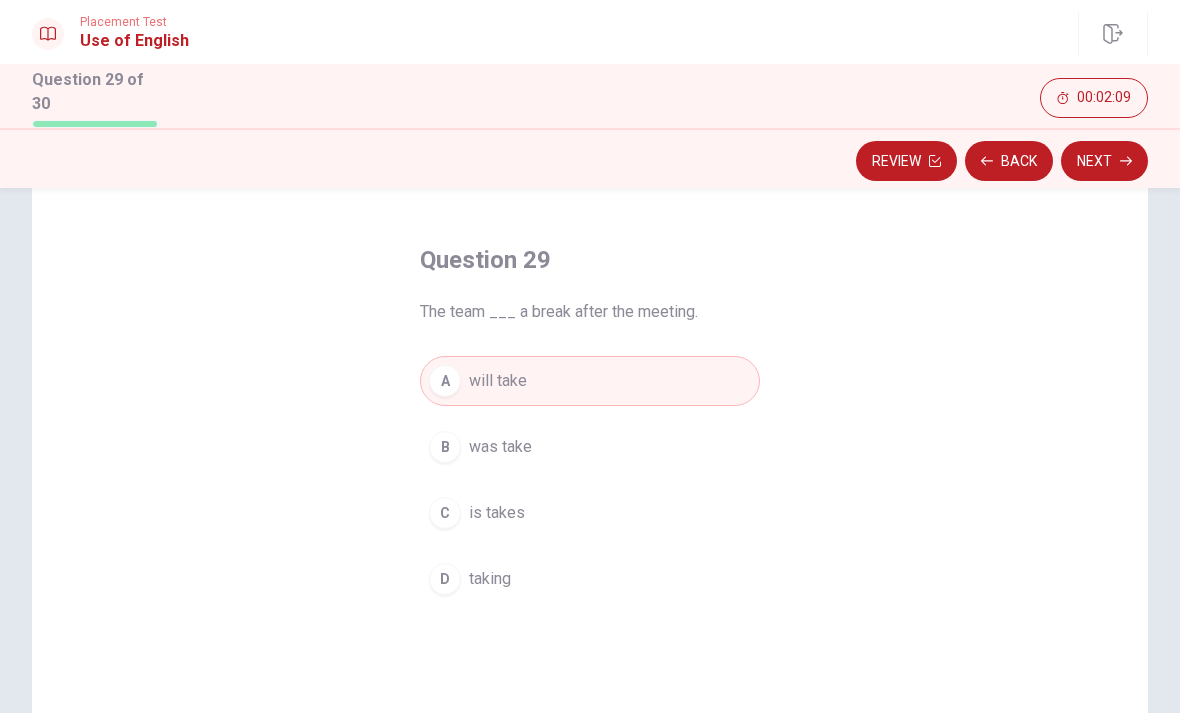 click on "Next" at bounding box center (1104, 161) 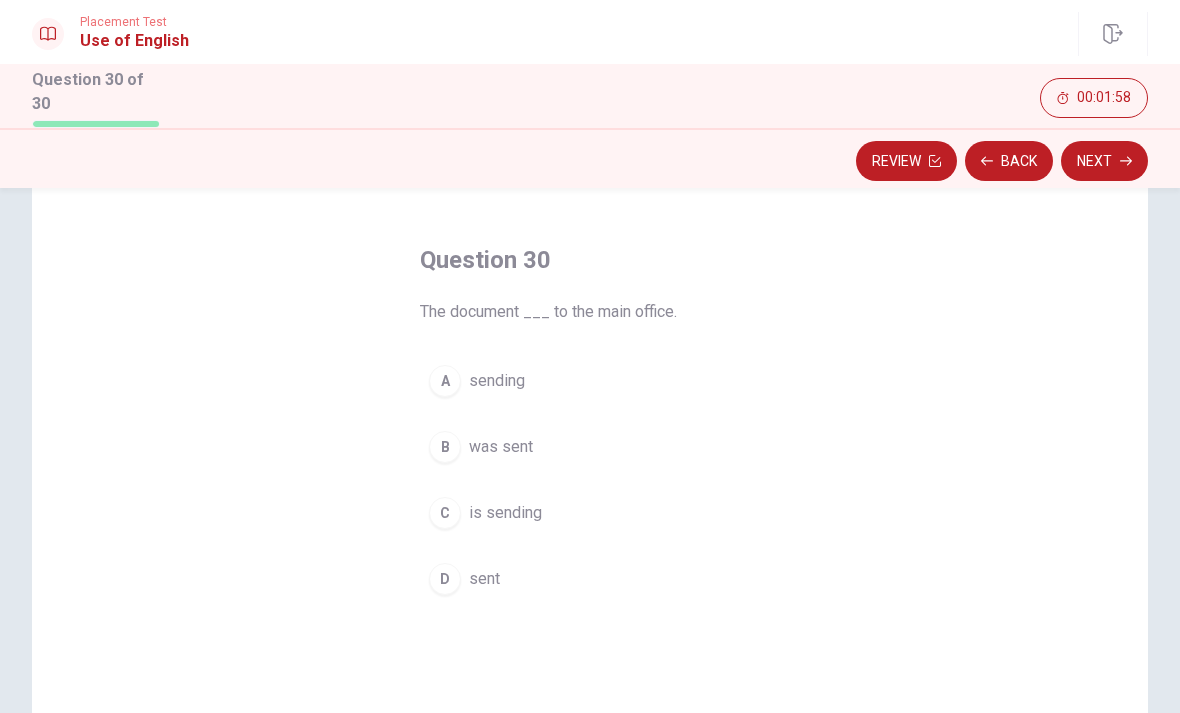 click on "B was sent" at bounding box center (590, 447) 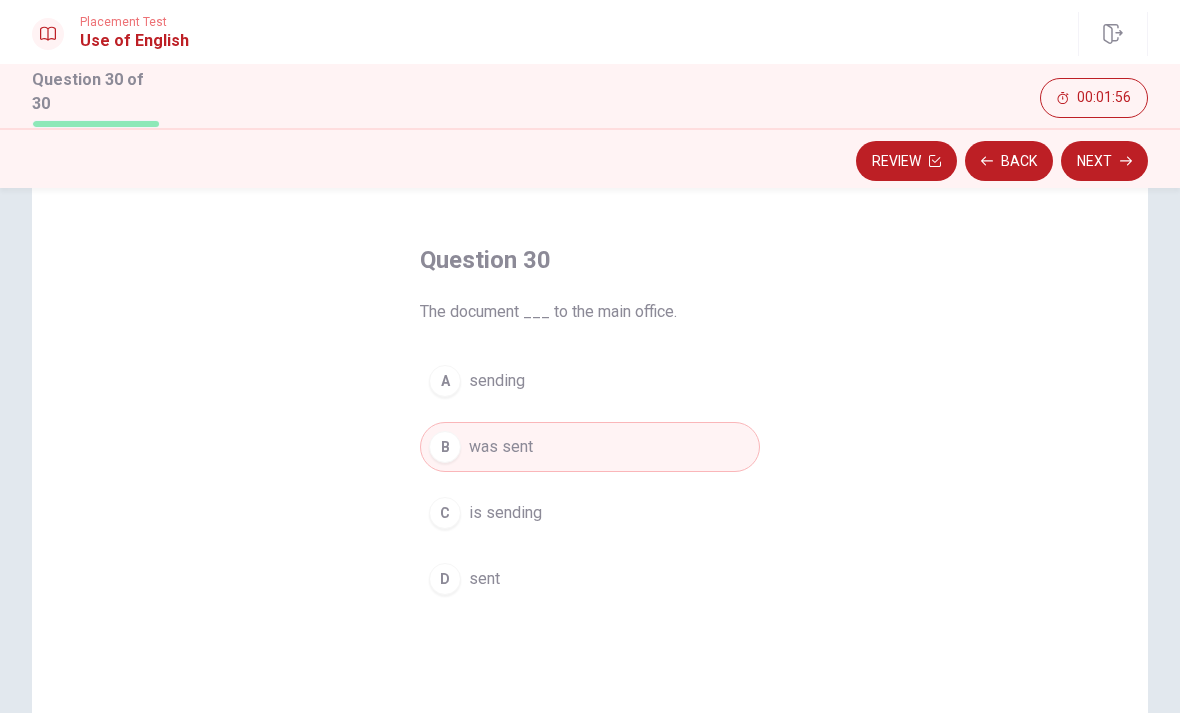click on "Next" at bounding box center (1104, 161) 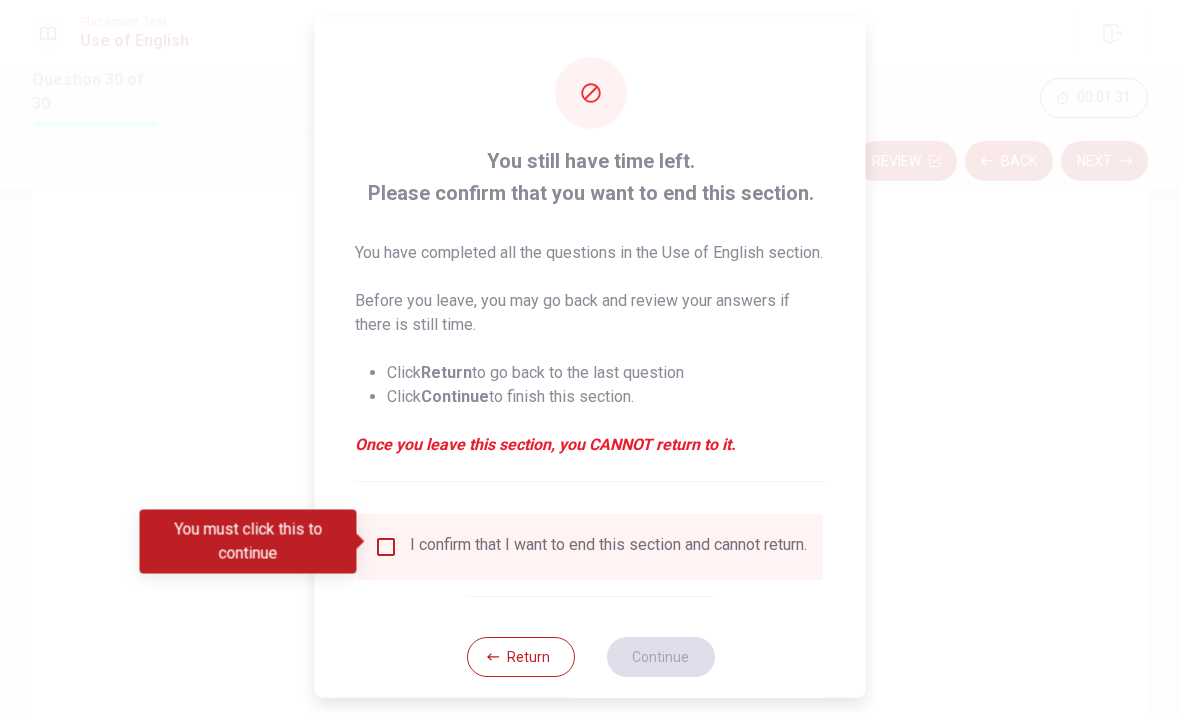 click at bounding box center (386, 546) 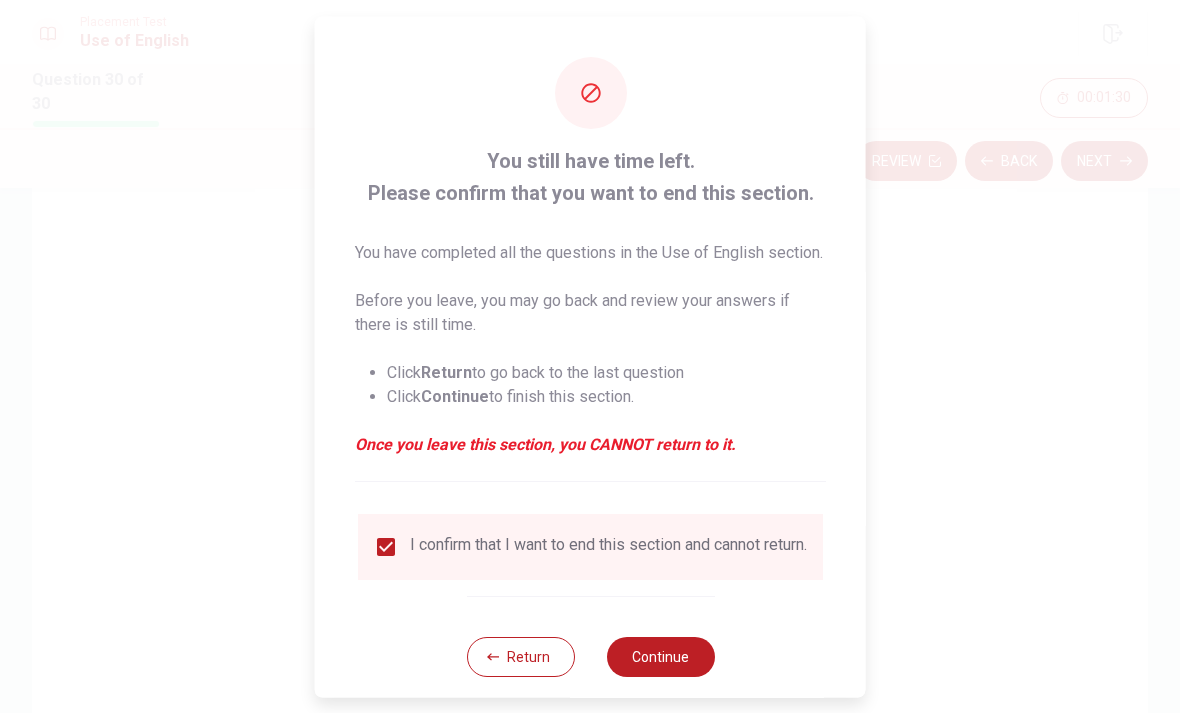 click on "Continue" at bounding box center [660, 656] 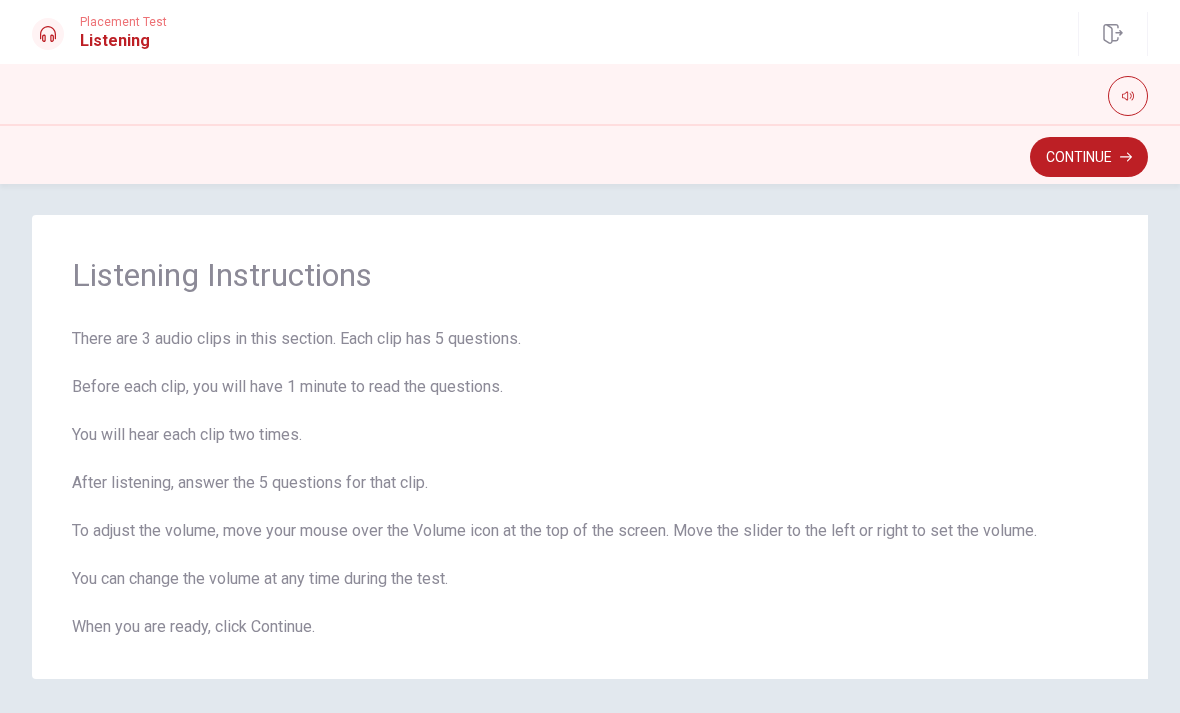scroll, scrollTop: 8, scrollLeft: 0, axis: vertical 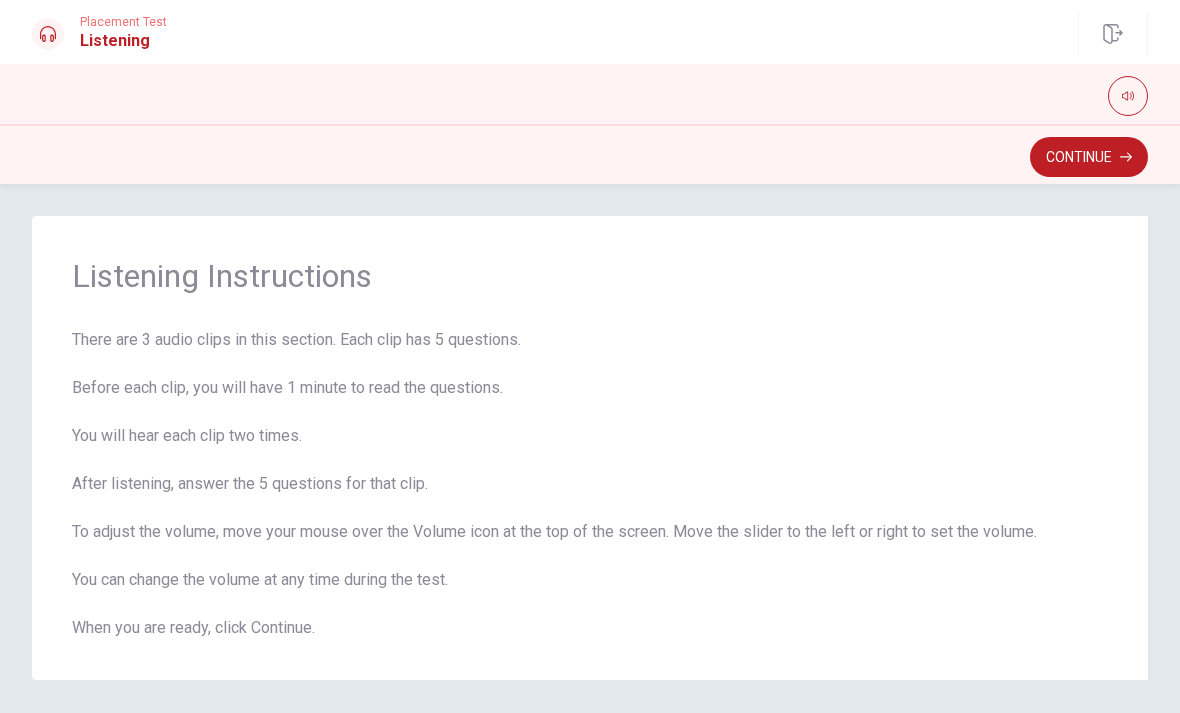 click on "Continue" at bounding box center [1089, 157] 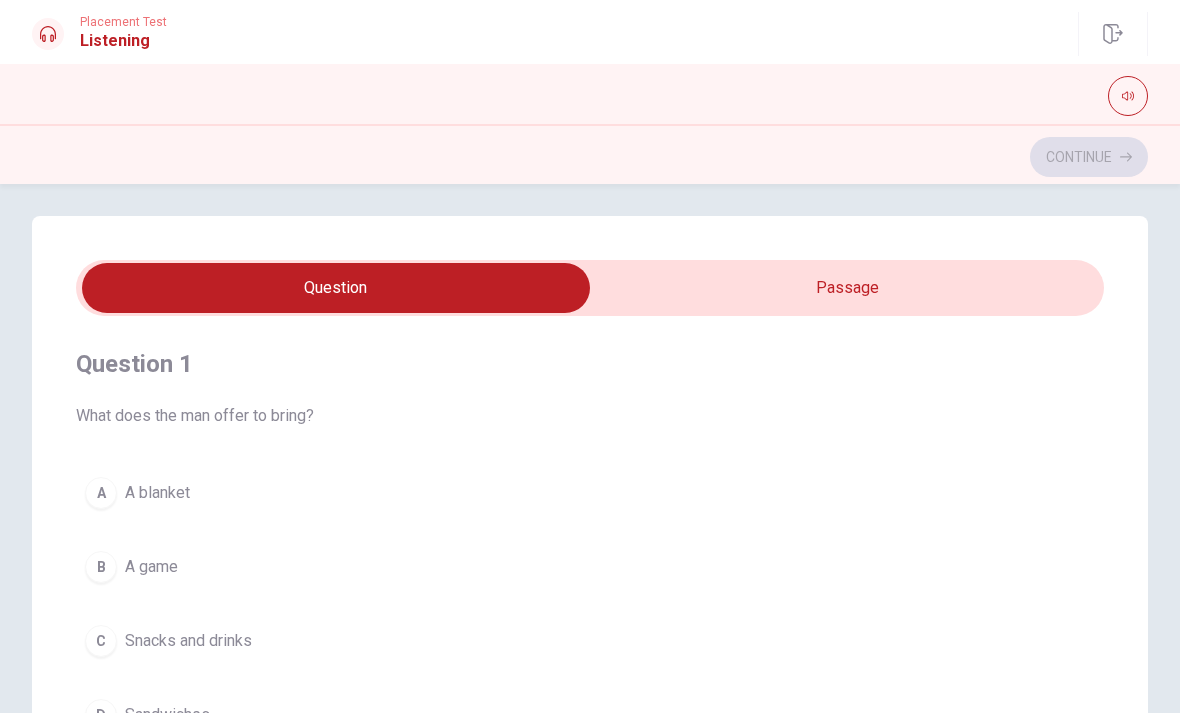 scroll, scrollTop: 0, scrollLeft: 0, axis: both 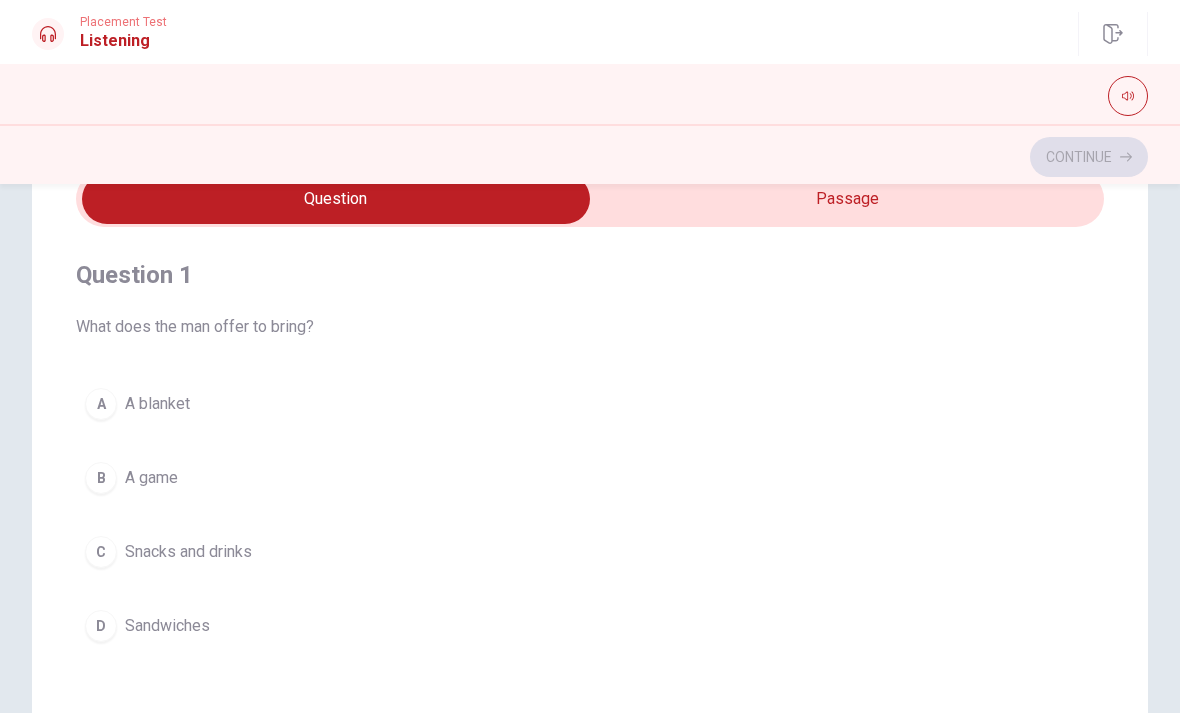 click on "A" at bounding box center (101, 404) 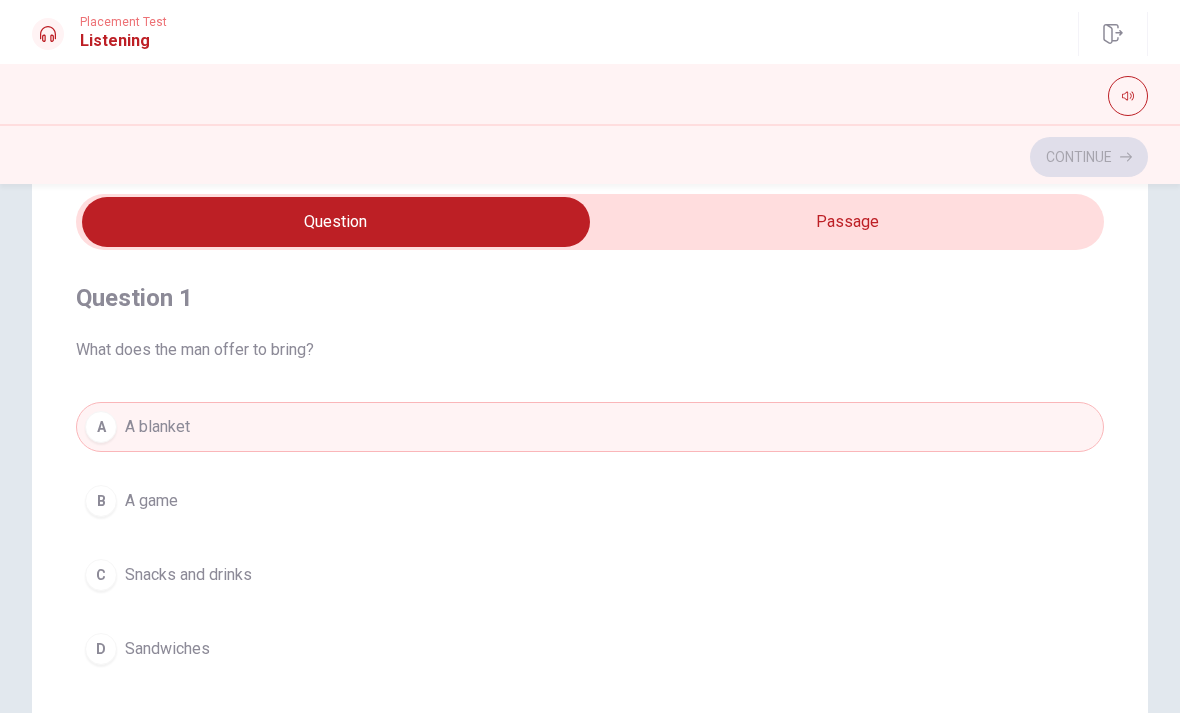 scroll, scrollTop: 72, scrollLeft: 0, axis: vertical 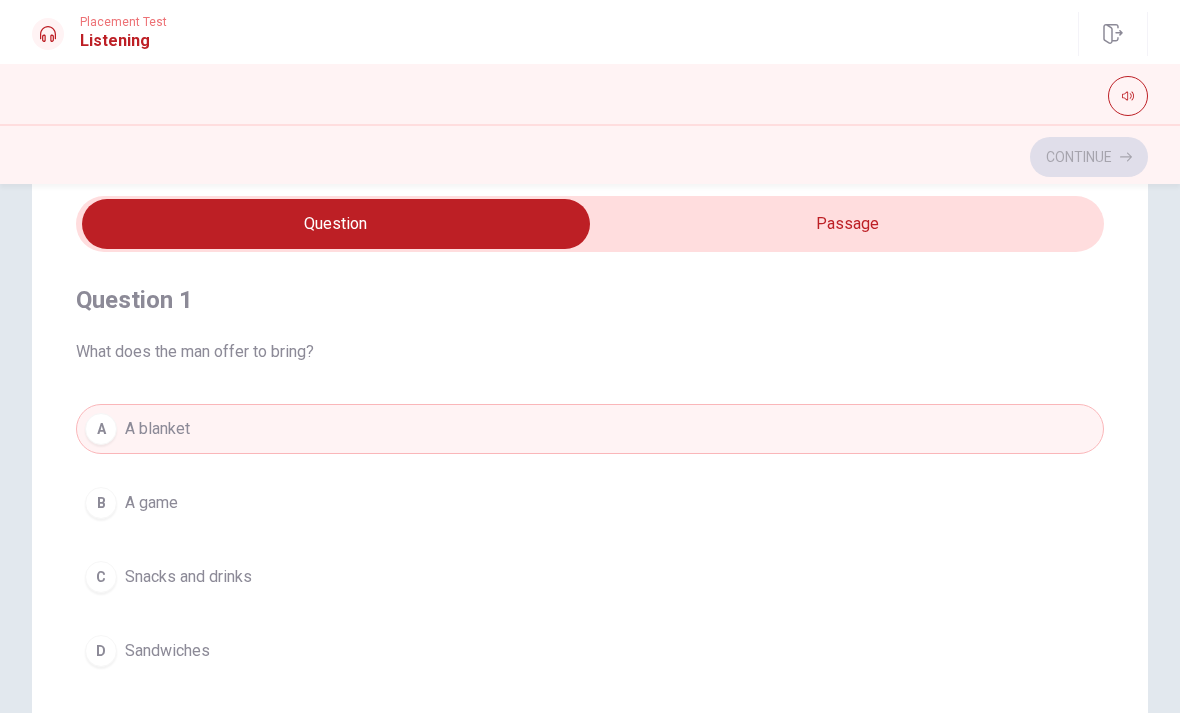 click at bounding box center (336, 224) 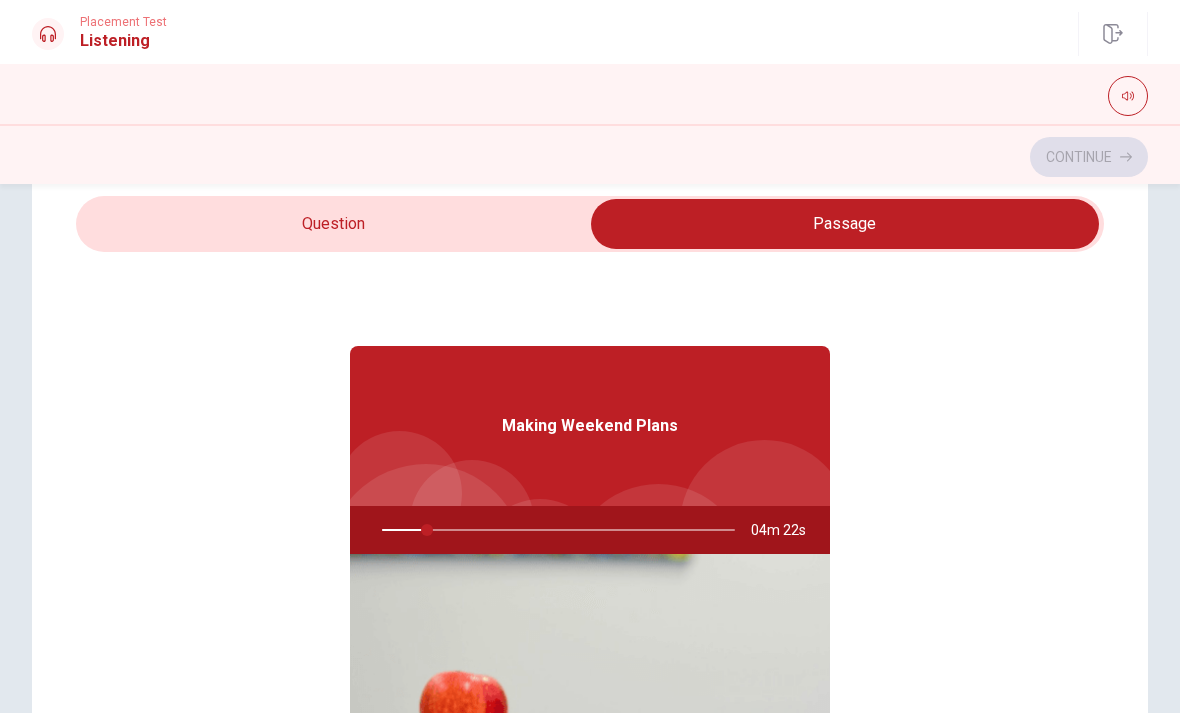 type on "13" 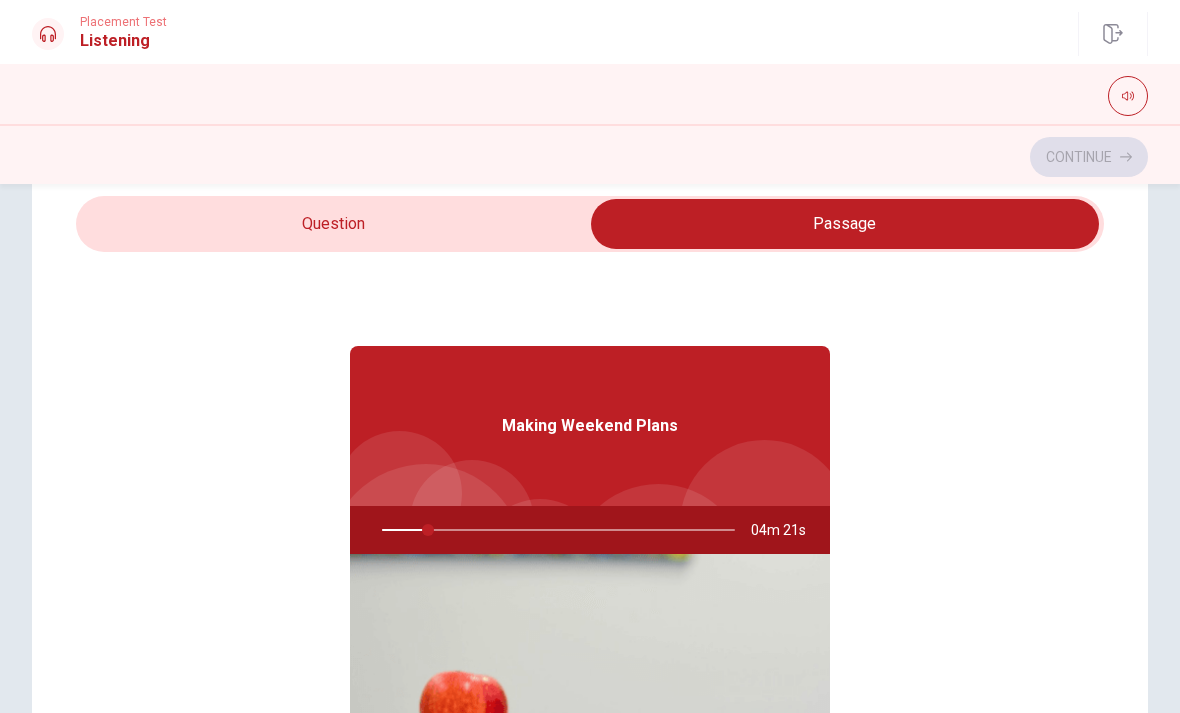 click at bounding box center (845, 224) 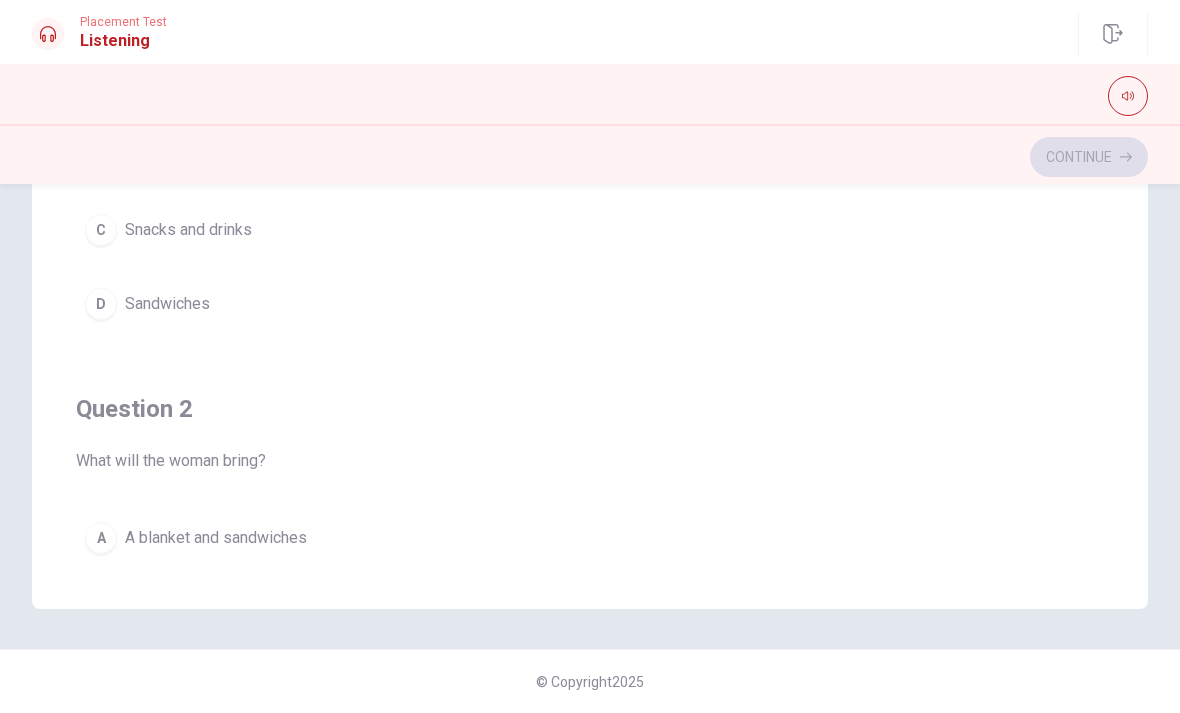 click on "D Sandwiches" at bounding box center [590, 304] 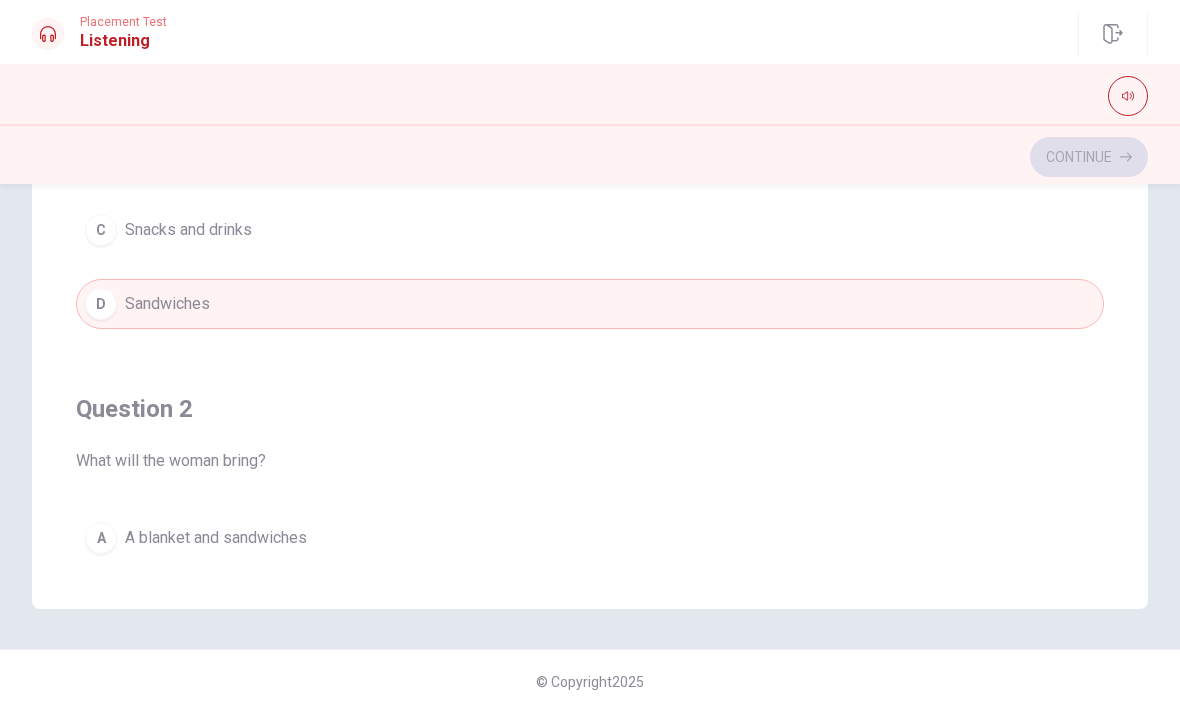 scroll, scrollTop: 419, scrollLeft: 0, axis: vertical 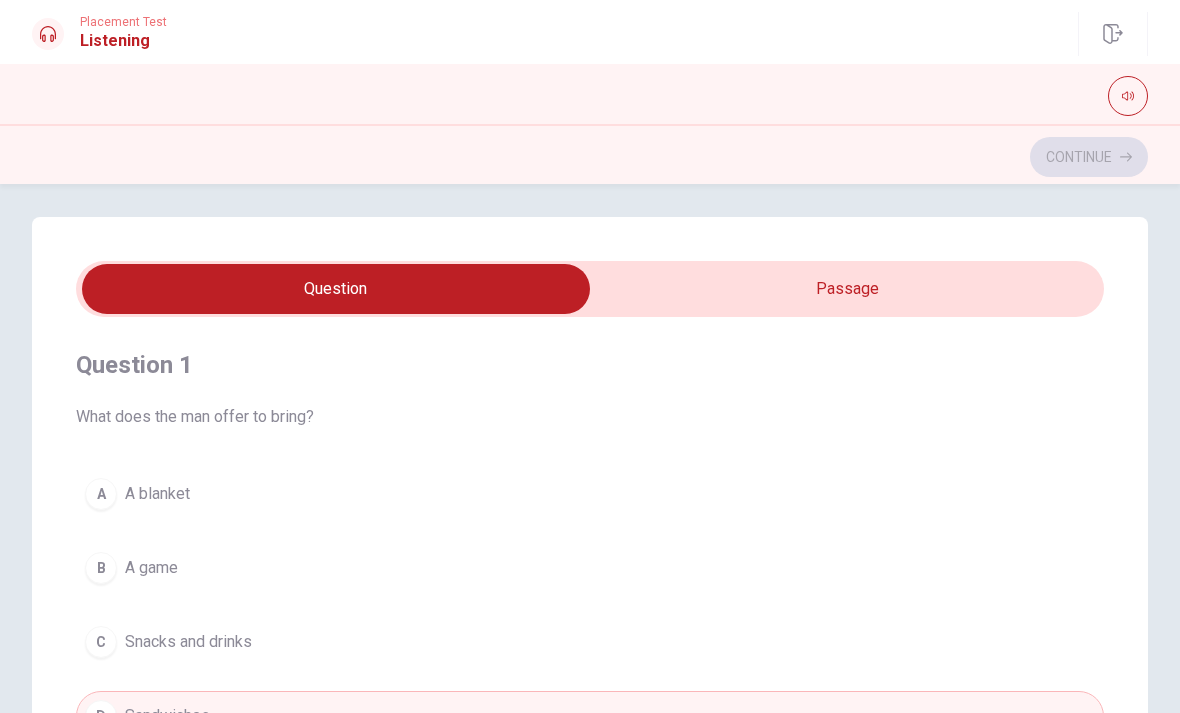 click on "A A blanket" at bounding box center (590, 494) 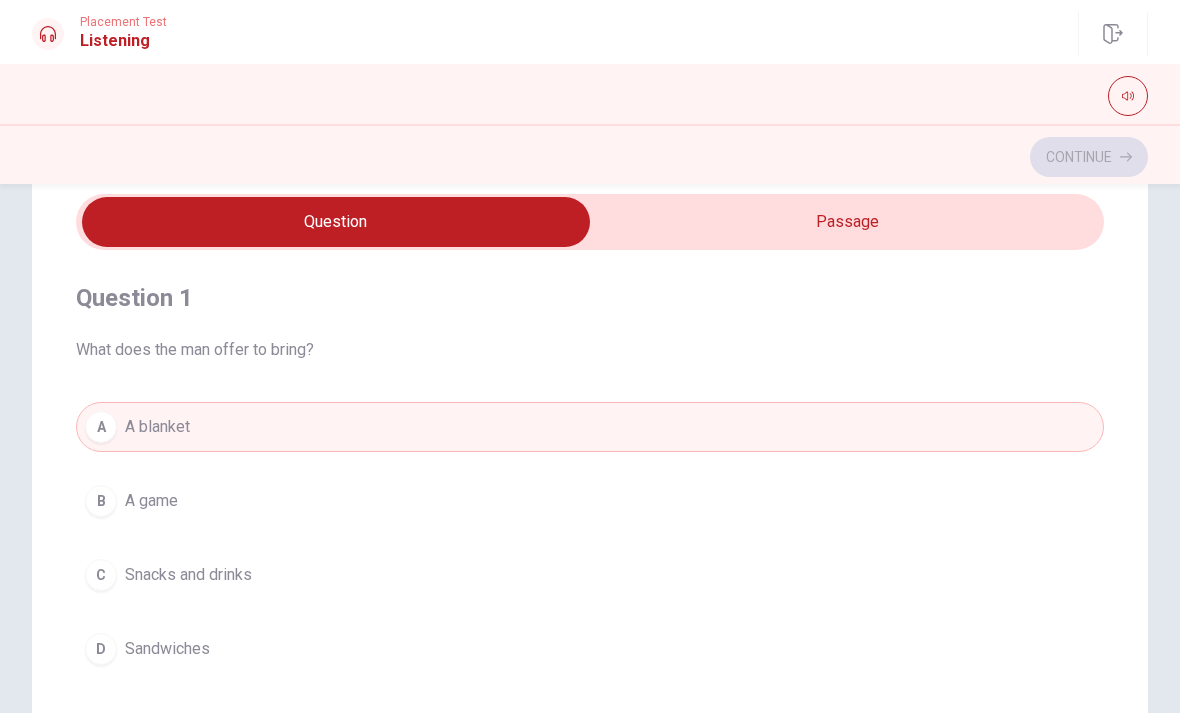 scroll, scrollTop: 46, scrollLeft: 0, axis: vertical 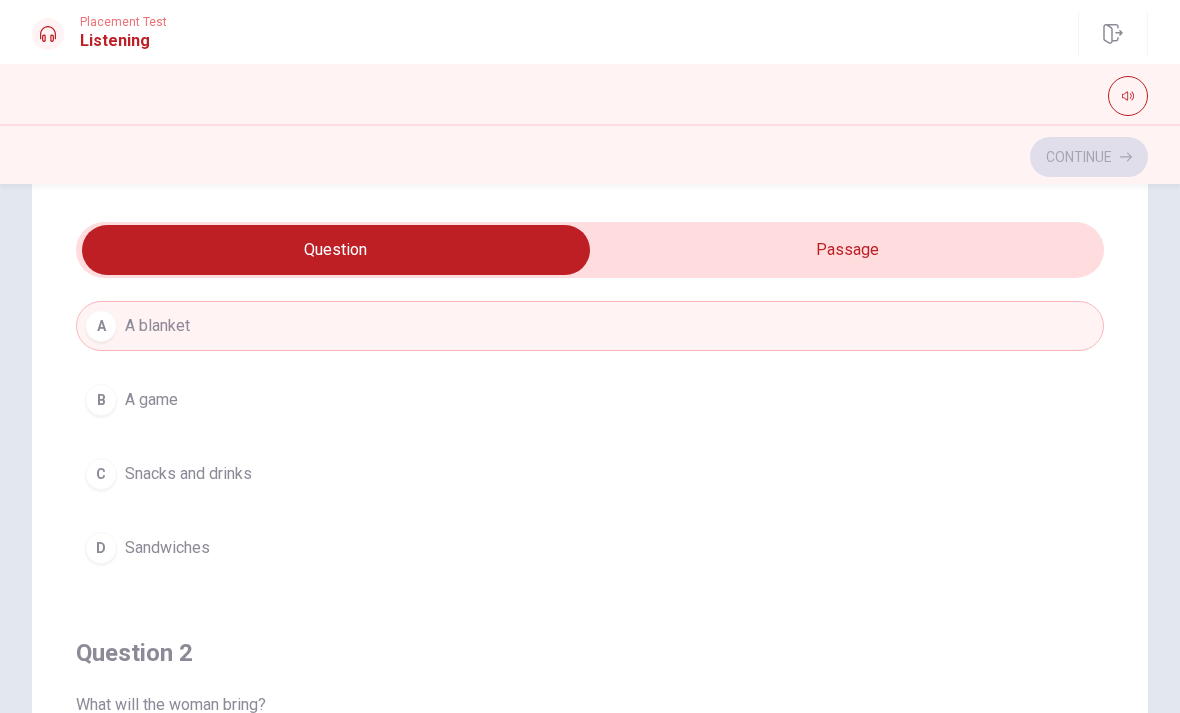 click on "Snacks and drinks" at bounding box center (188, 474) 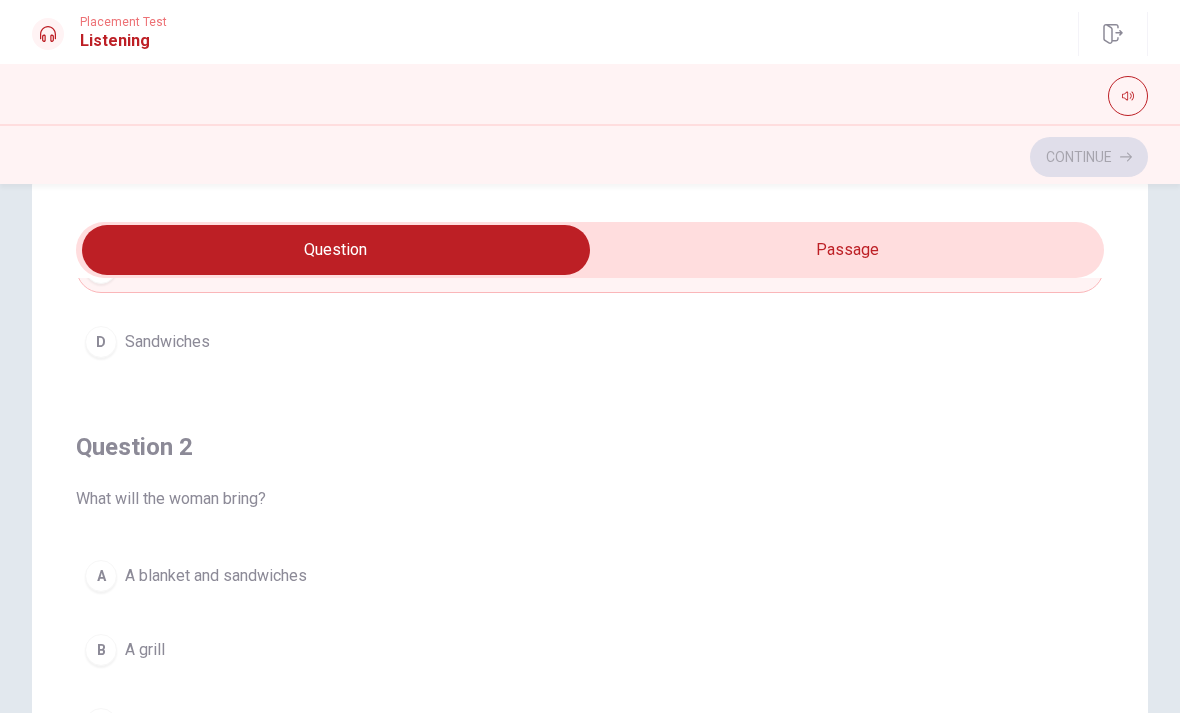 scroll, scrollTop: 336, scrollLeft: 0, axis: vertical 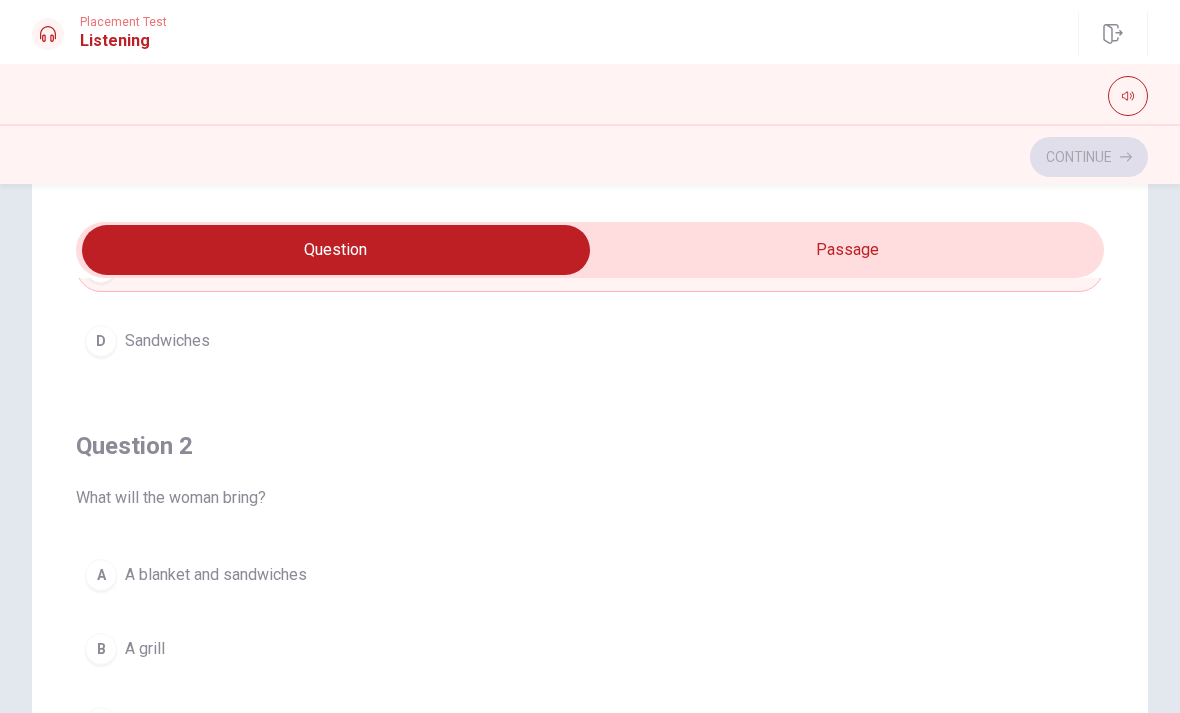 click on "A blanket and sandwiches" at bounding box center (216, 575) 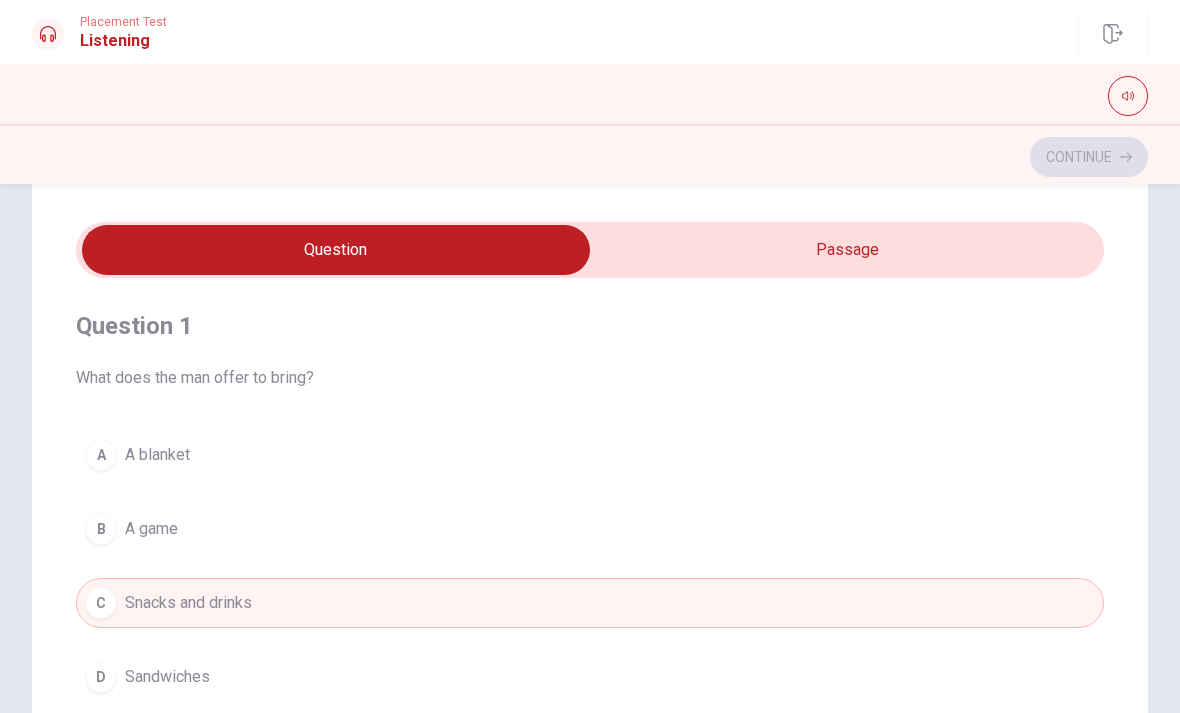 scroll, scrollTop: 1, scrollLeft: 0, axis: vertical 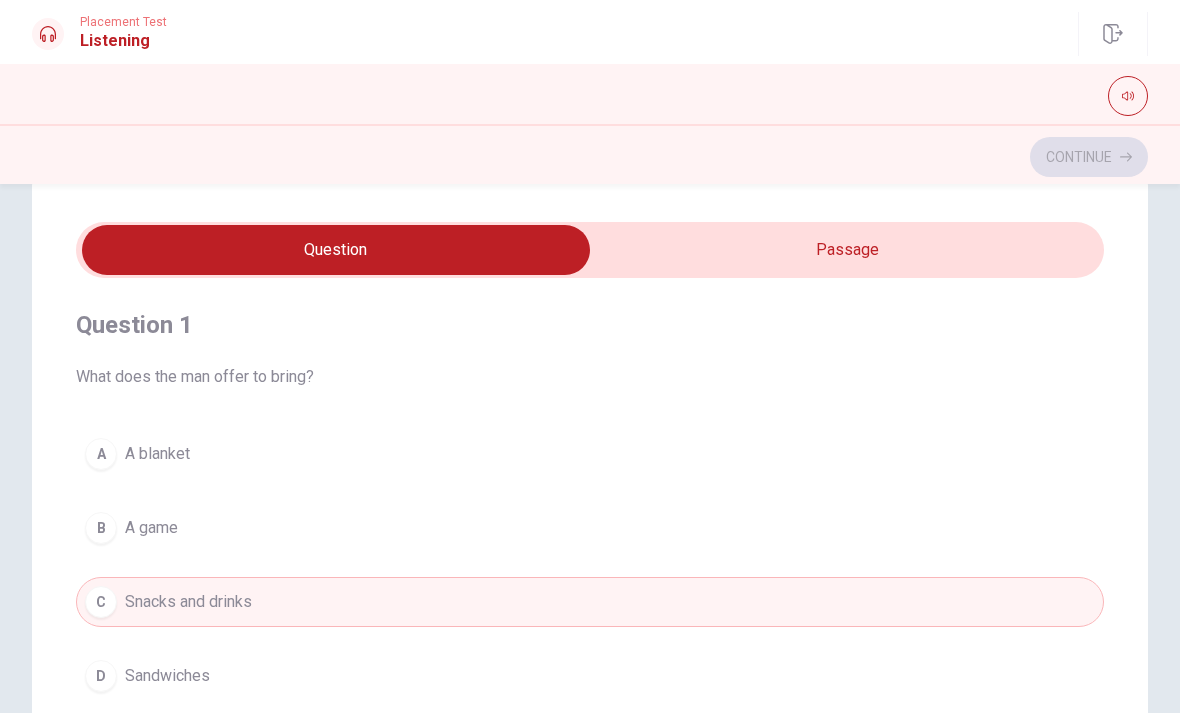 click on "Continue" at bounding box center [590, 157] 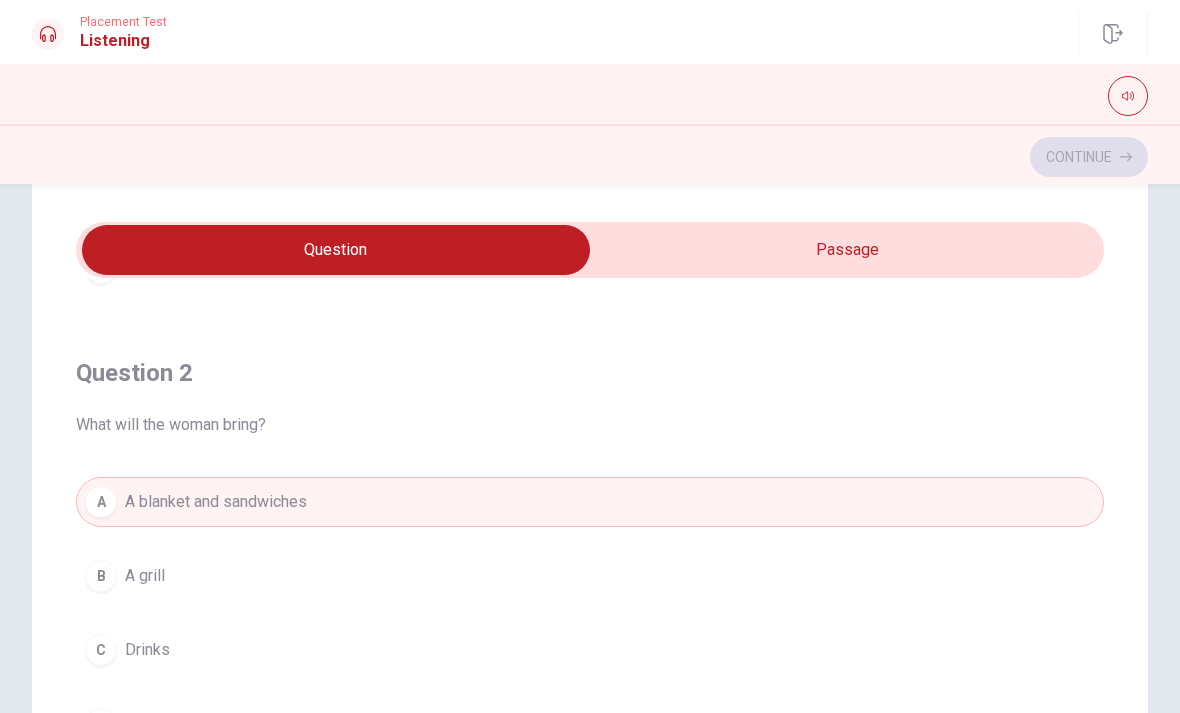 click at bounding box center (336, 250) 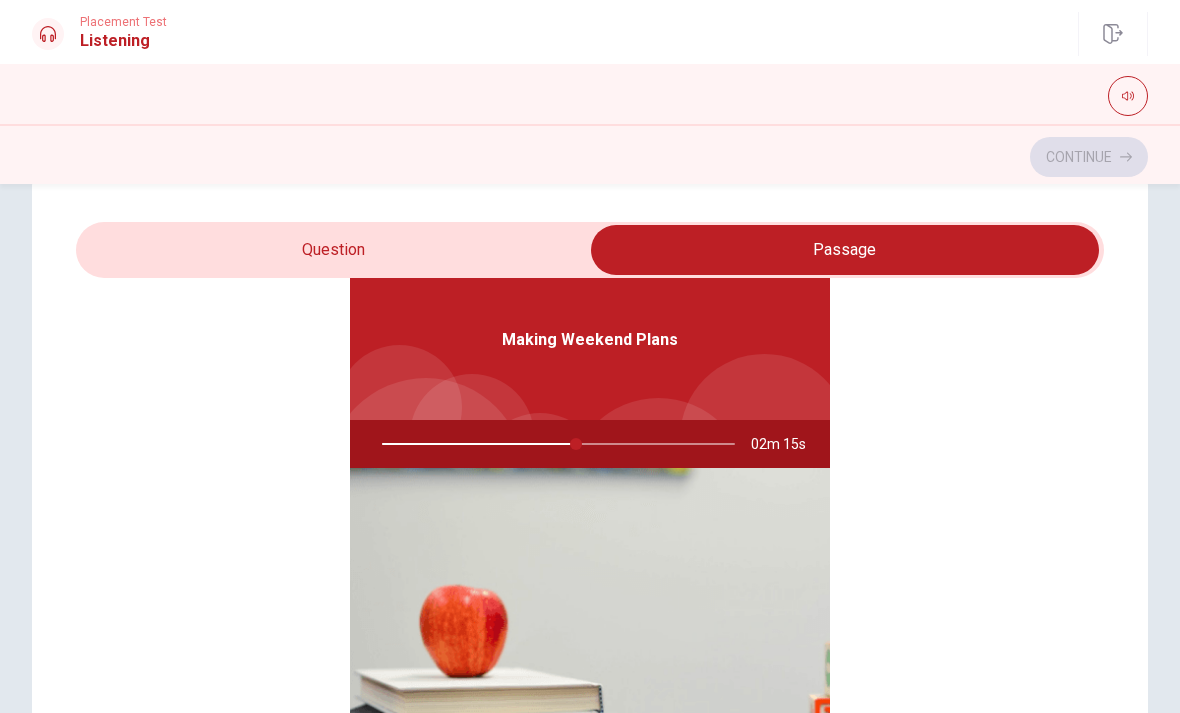scroll, scrollTop: 112, scrollLeft: 0, axis: vertical 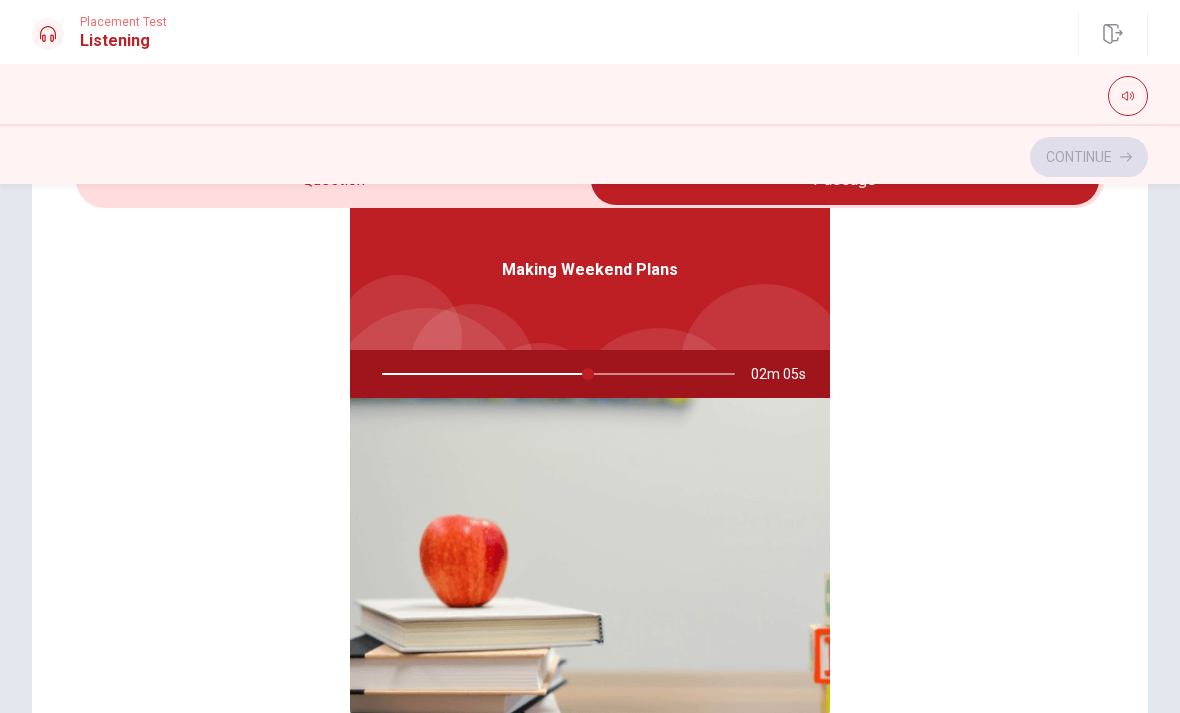 type on "59" 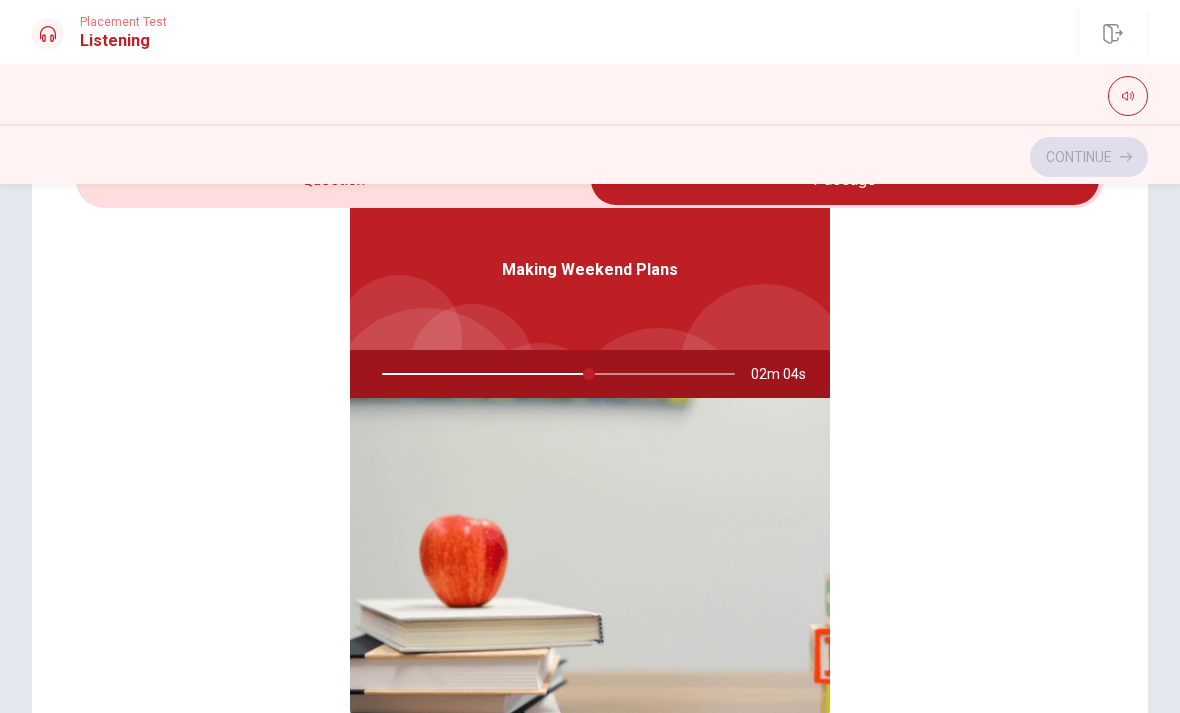 checkbox on "false" 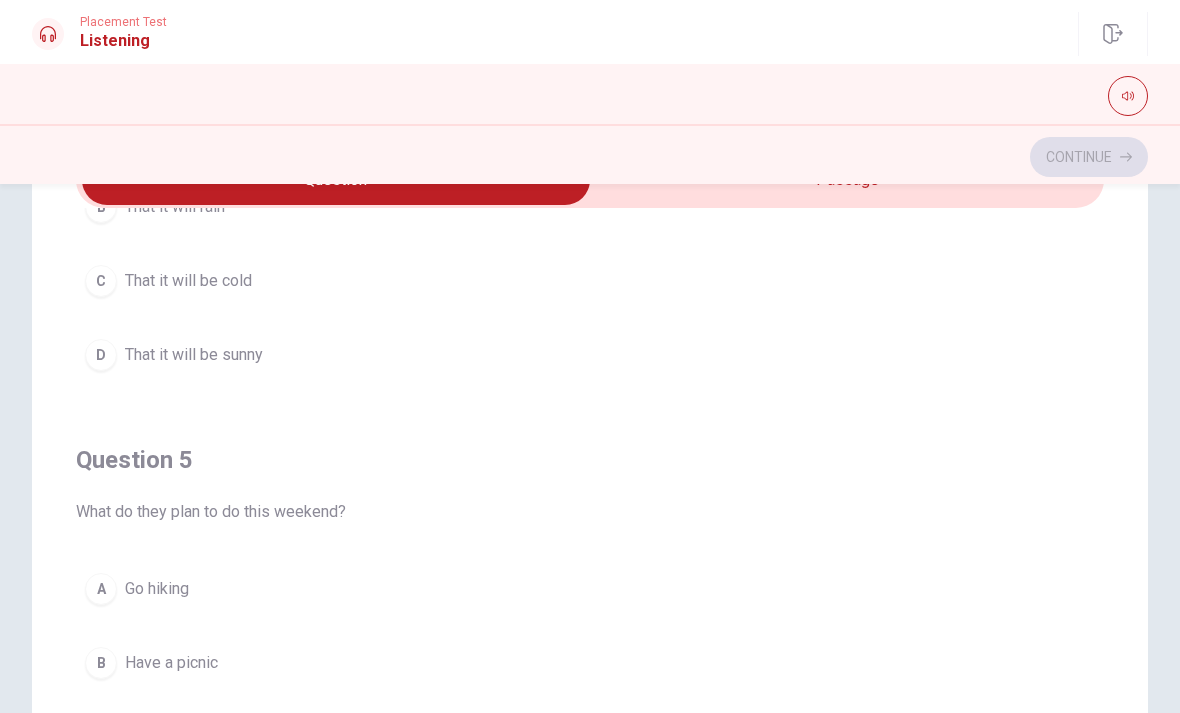 scroll, scrollTop: 1620, scrollLeft: 0, axis: vertical 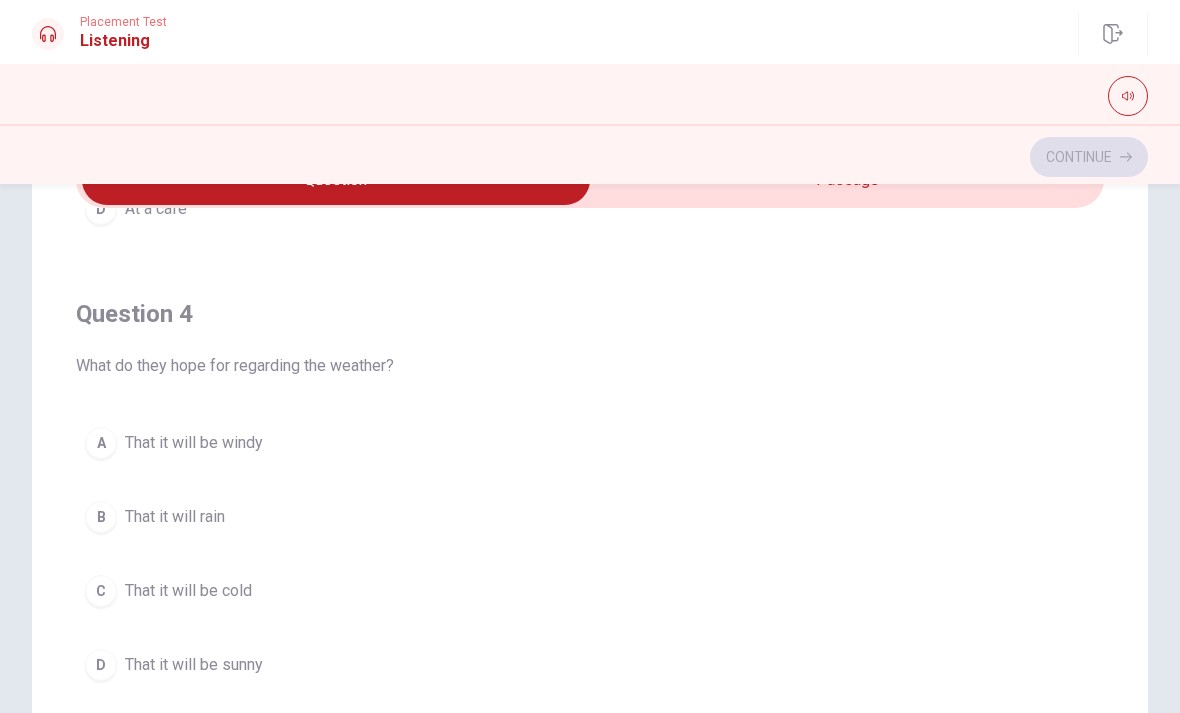 click on "D" at bounding box center (101, 665) 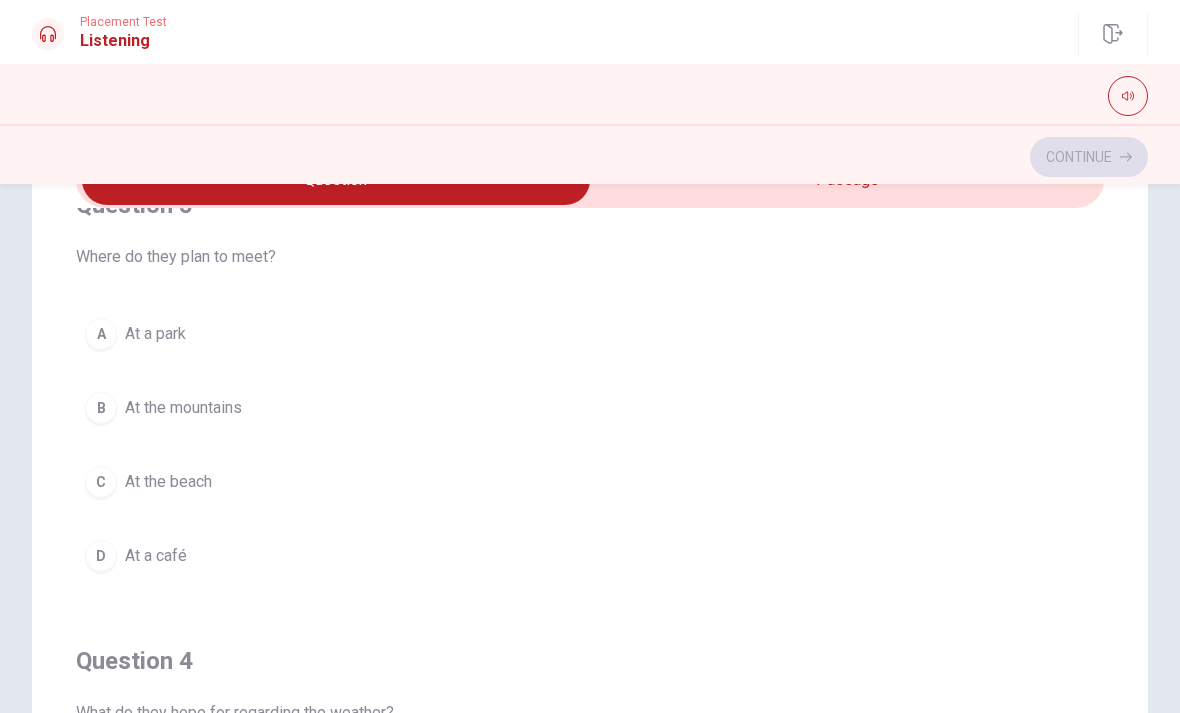 scroll, scrollTop: 964, scrollLeft: 0, axis: vertical 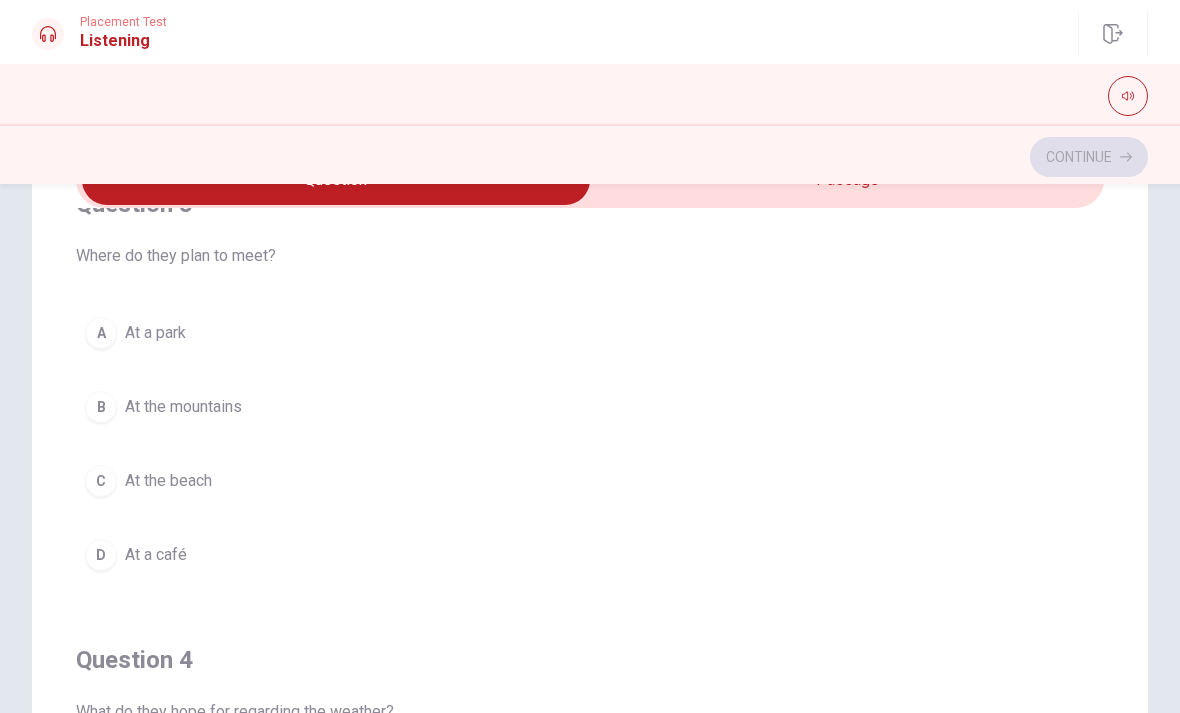 click on "A" at bounding box center [101, 333] 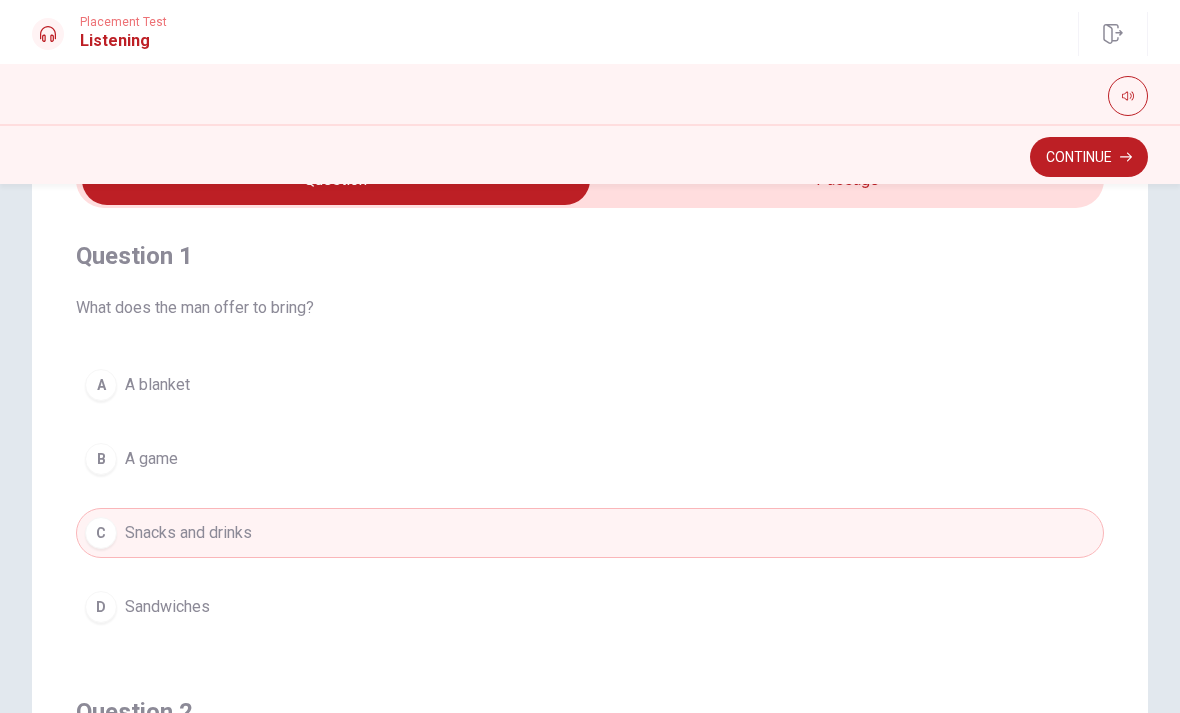 type on "76" 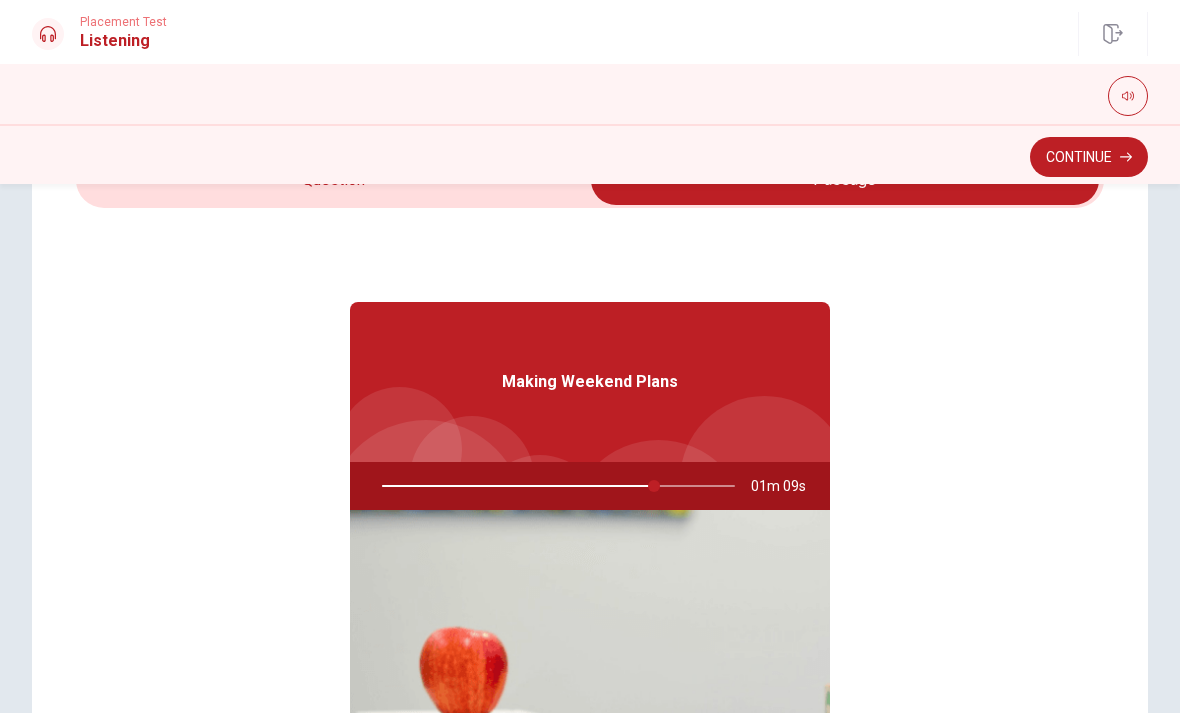 type on "77" 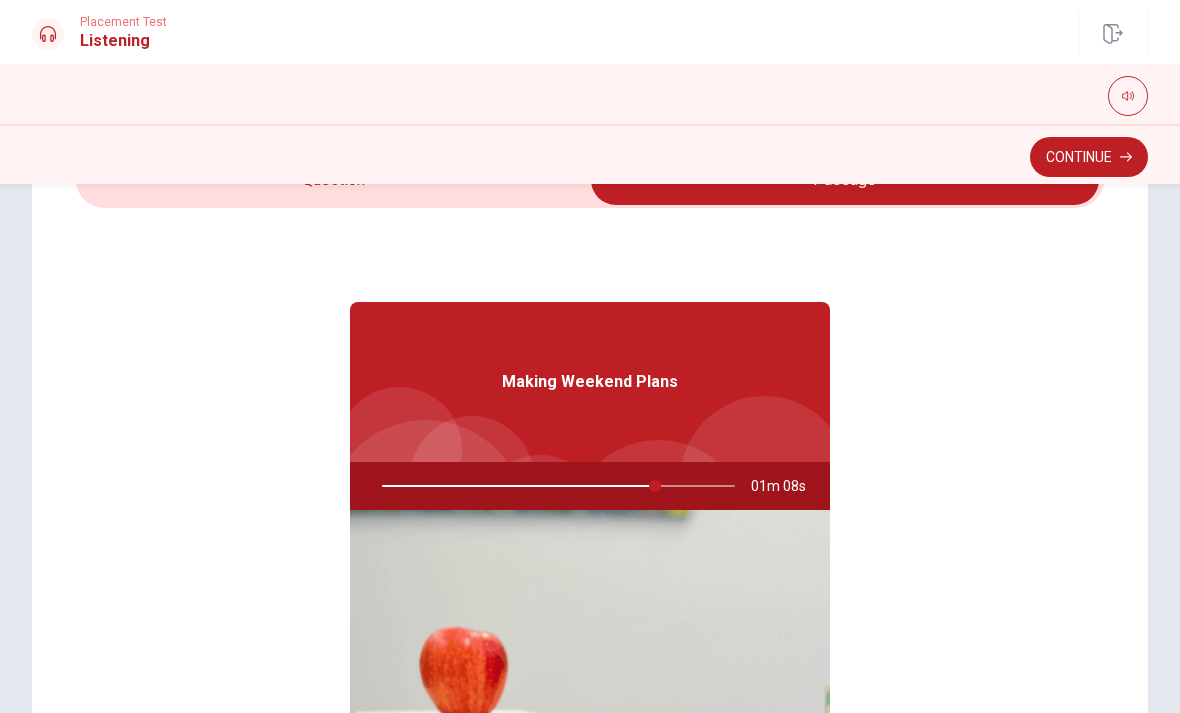 click at bounding box center (590, 670) 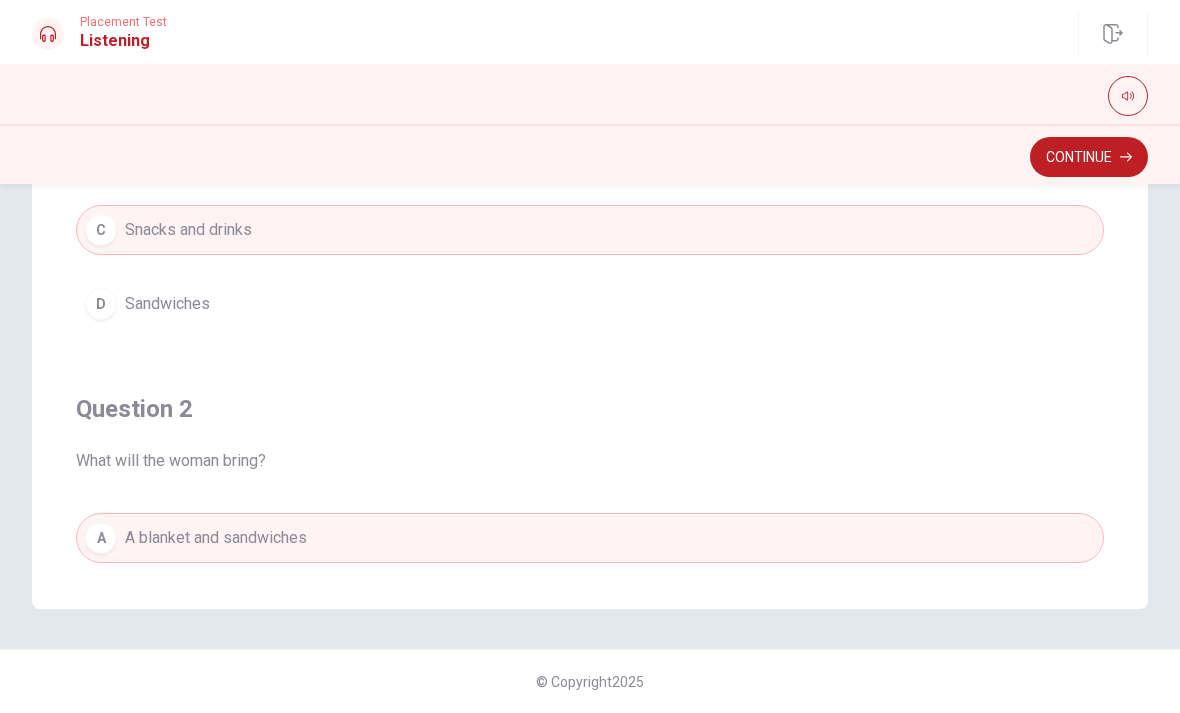 scroll, scrollTop: 419, scrollLeft: 0, axis: vertical 